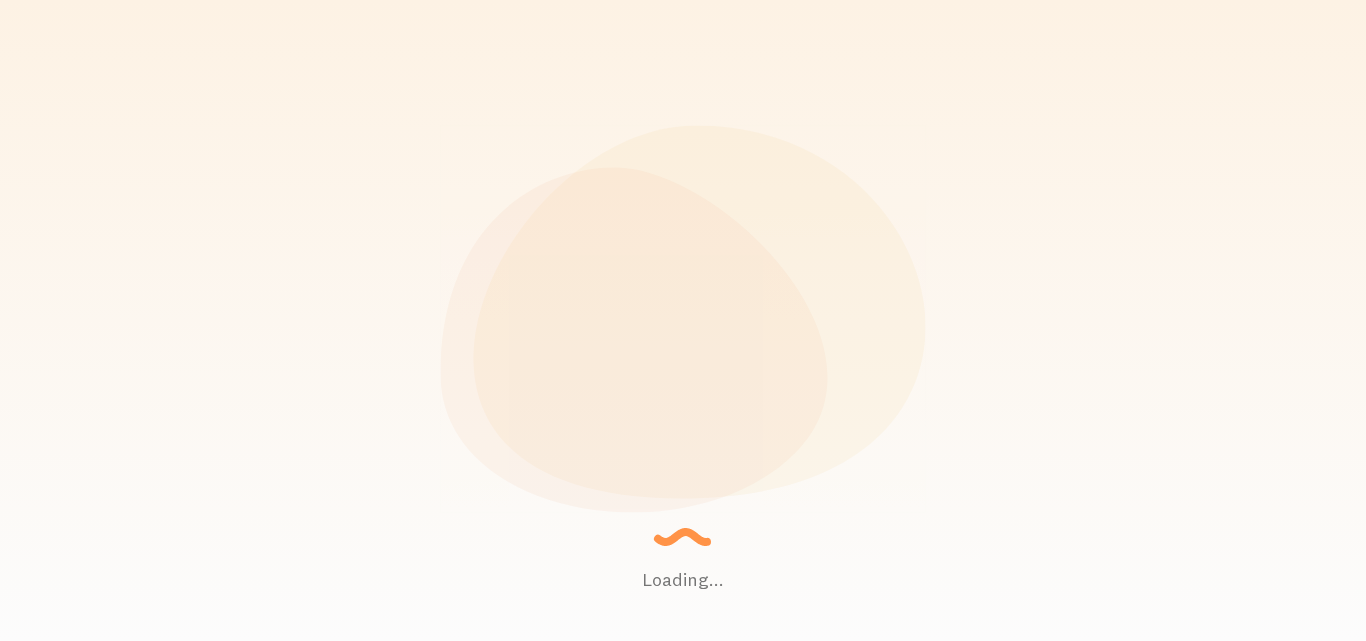 scroll, scrollTop: 0, scrollLeft: 0, axis: both 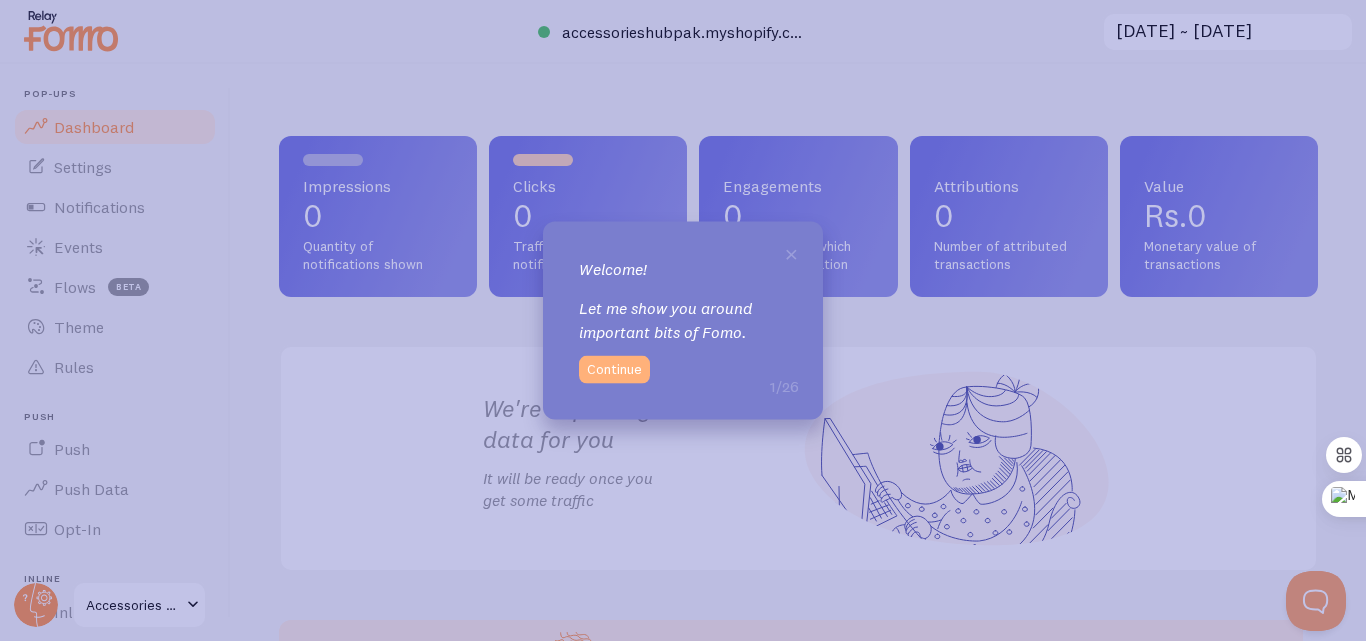 click on "Continue" at bounding box center [614, 370] 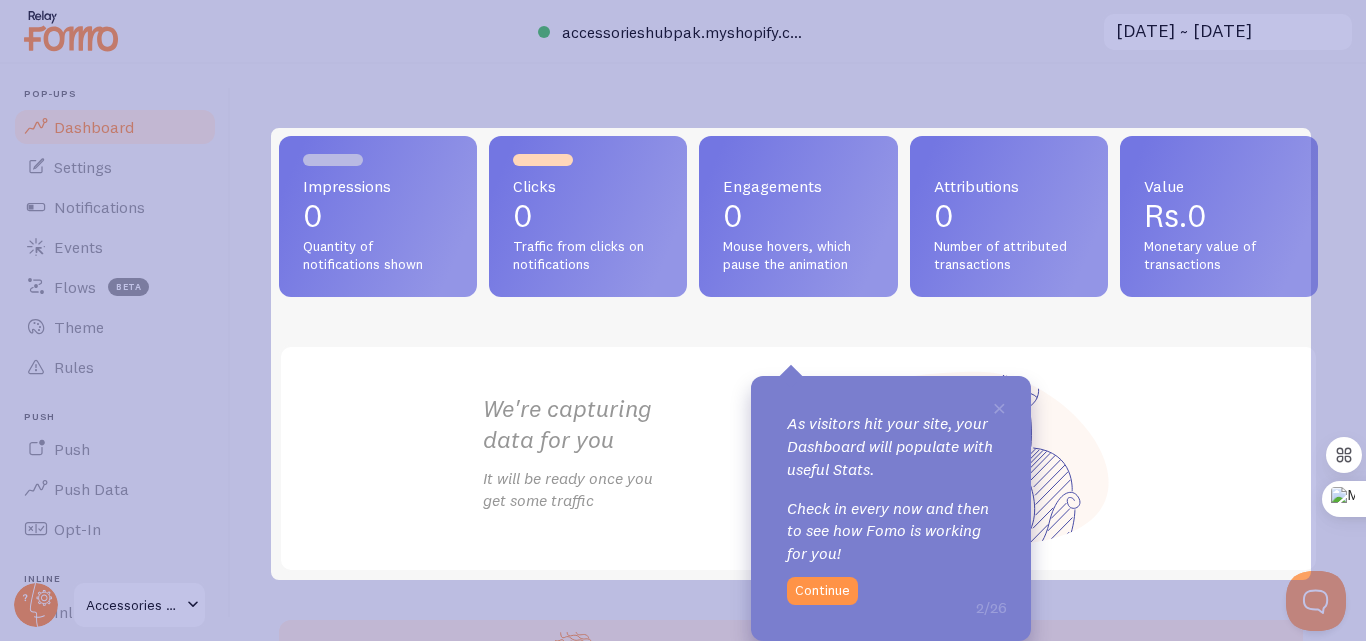 click on "Impressions
0
Quantity of notifications shown
Clicks
0
Traffic from clicks on notifications
Engagements
0
Mouse hovers, which pause the animation
Attributions
0
Number of attributed transactions
Value
Rs.0   Monetary value of transactions       We're capturing  data for you     It will be ready once you  get some traffic                   Earn commission
Share Fomo and earn up to 25% ongoing revenue on all new
signups
What's happening       [FIRST] in [CITY], bought  [PRODUCT_NAME]
[MONTH] [DAY]th @ [TIME]
[FIRST] in [CITY], bought  [PRODUCT_NAME]
[MONTH] [DAY]th @ [TIME]
[FIRST] in [CITY], bought  [PRODUCT_NAME]" at bounding box center [798, 352] 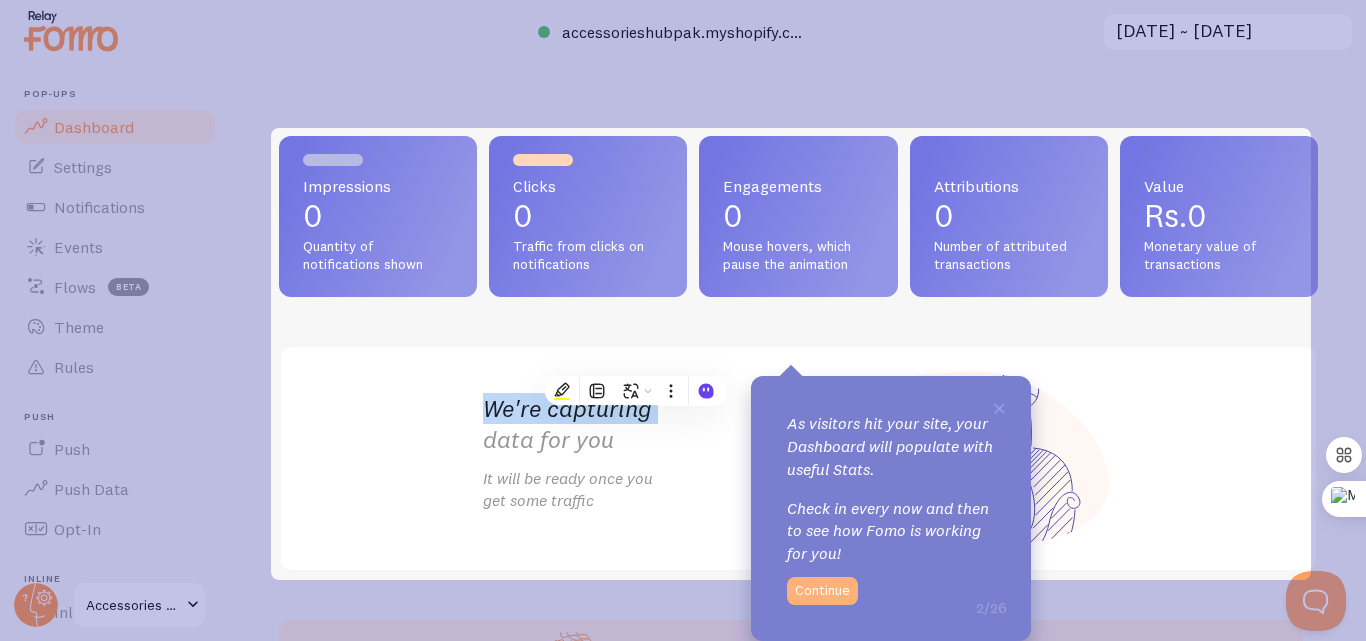 click on "Continue" at bounding box center [822, 591] 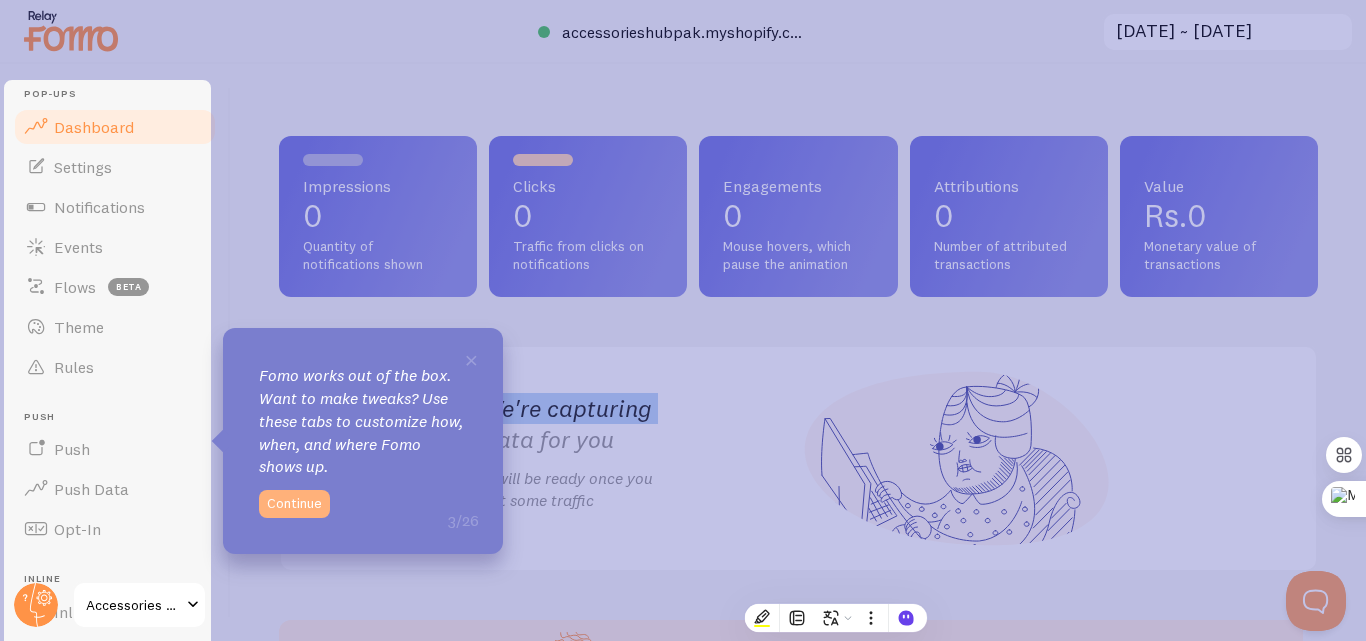 click on "Continue" at bounding box center [294, 504] 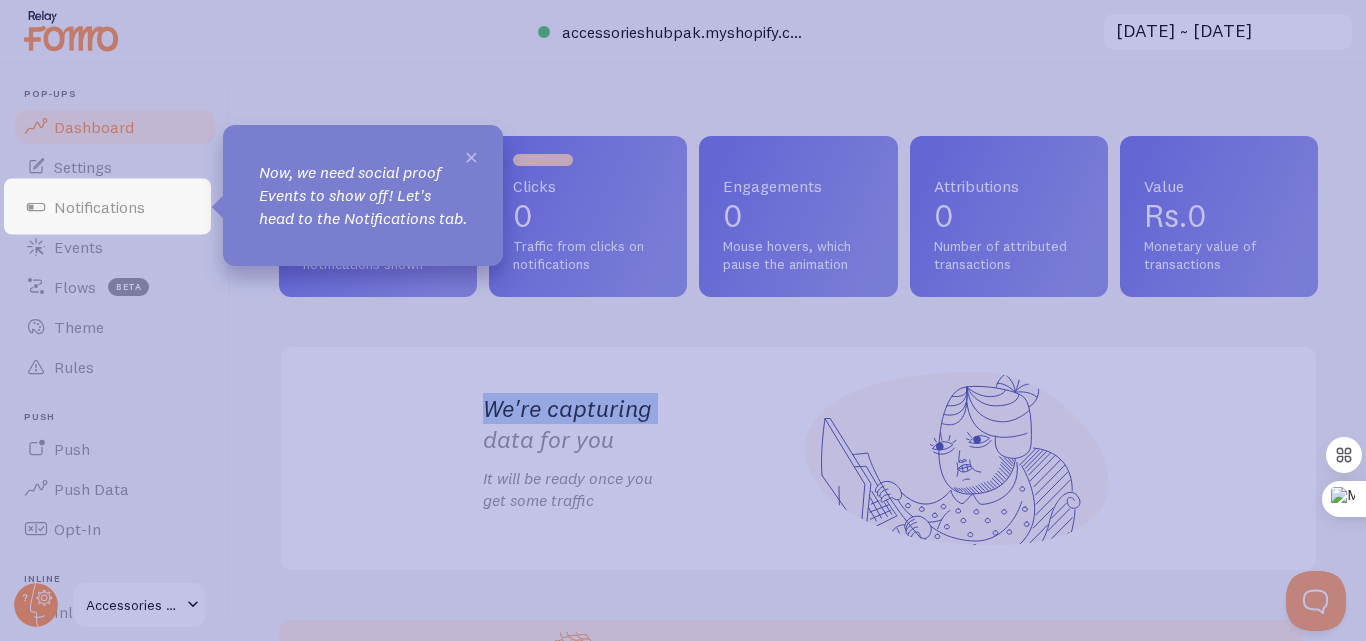 click on "×" at bounding box center [471, 156] 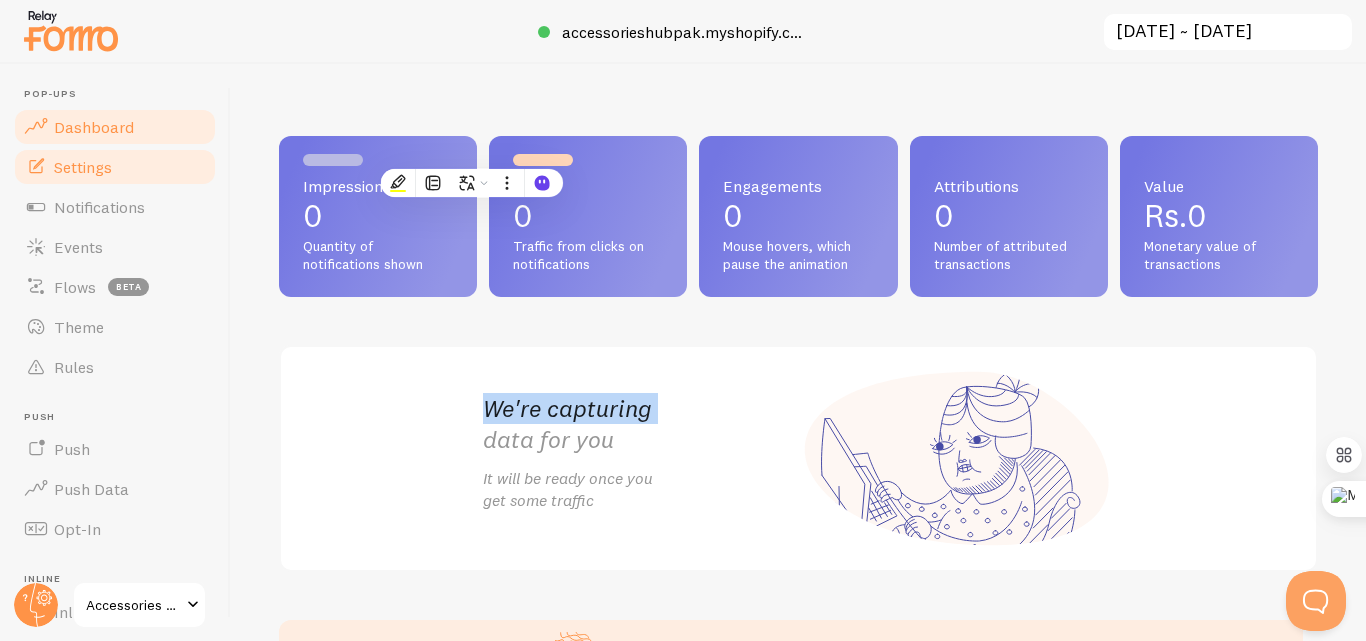 click on "Settings" at bounding box center [115, 167] 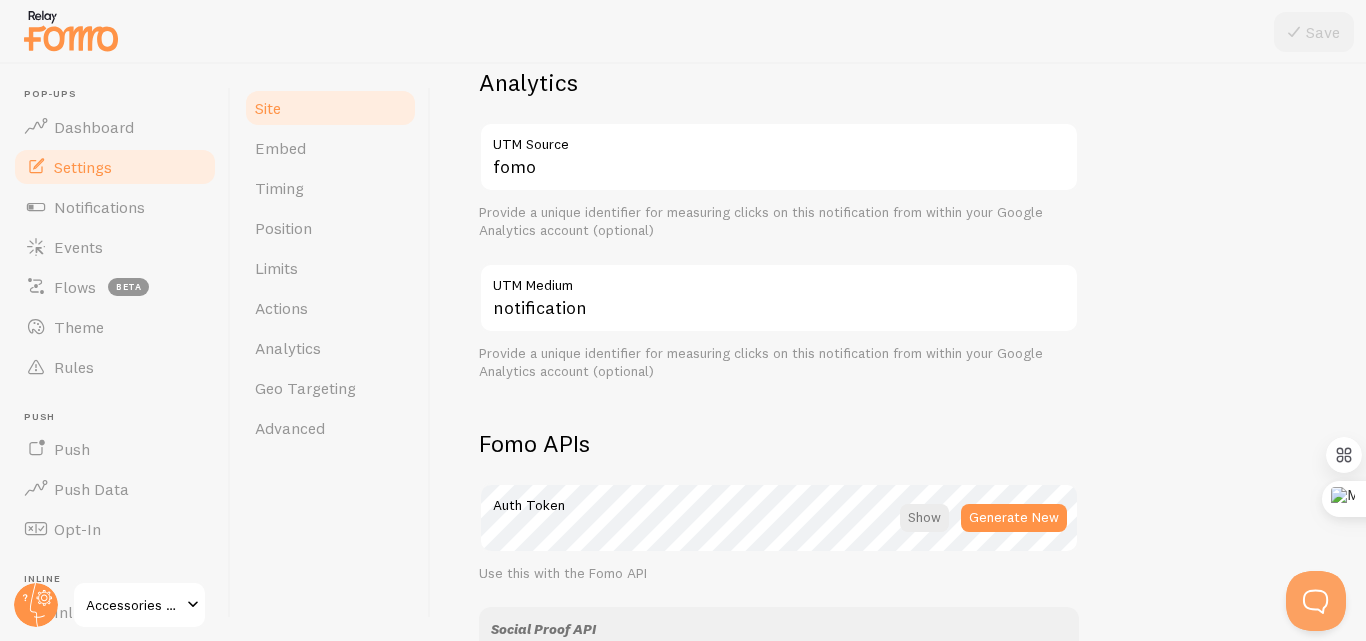 scroll, scrollTop: 0, scrollLeft: 0, axis: both 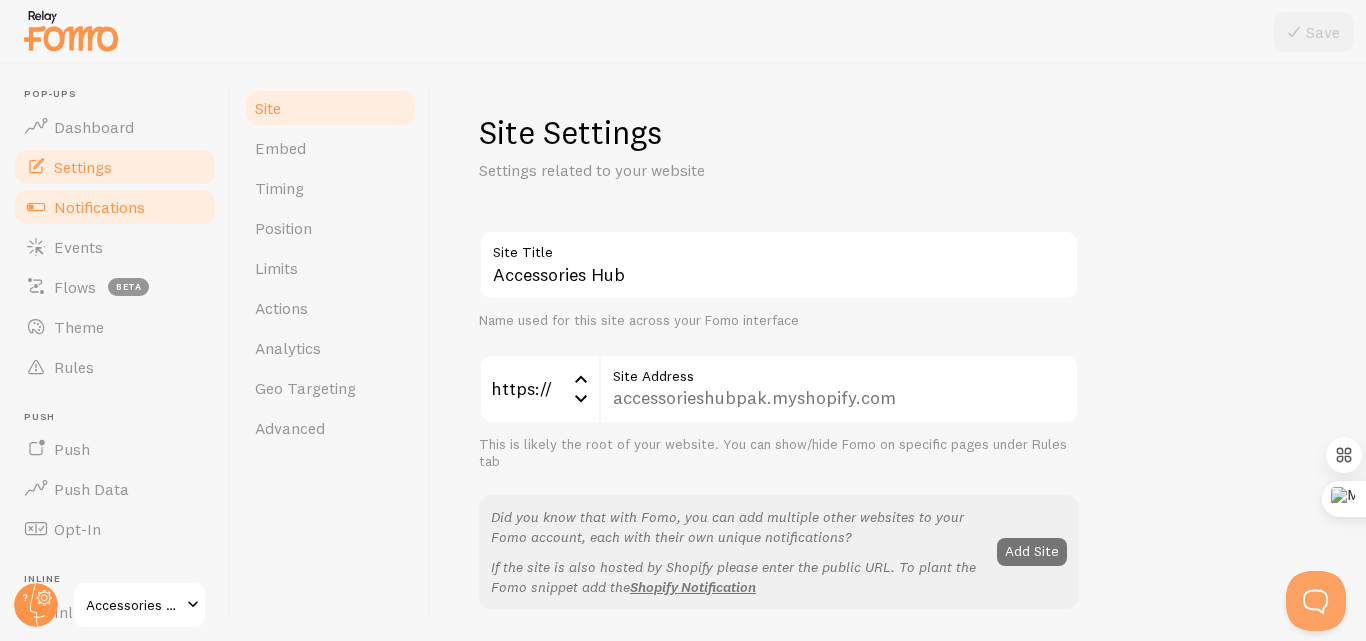 click on "Notifications" at bounding box center (115, 207) 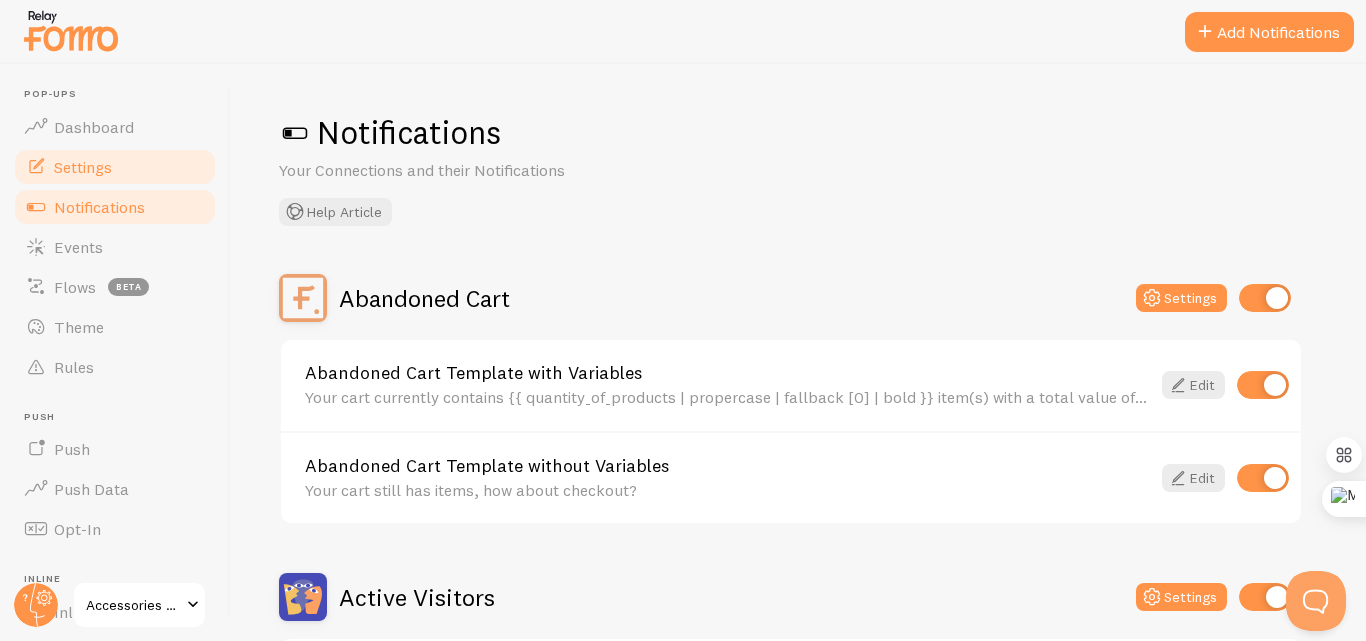 click on "Settings" at bounding box center [115, 167] 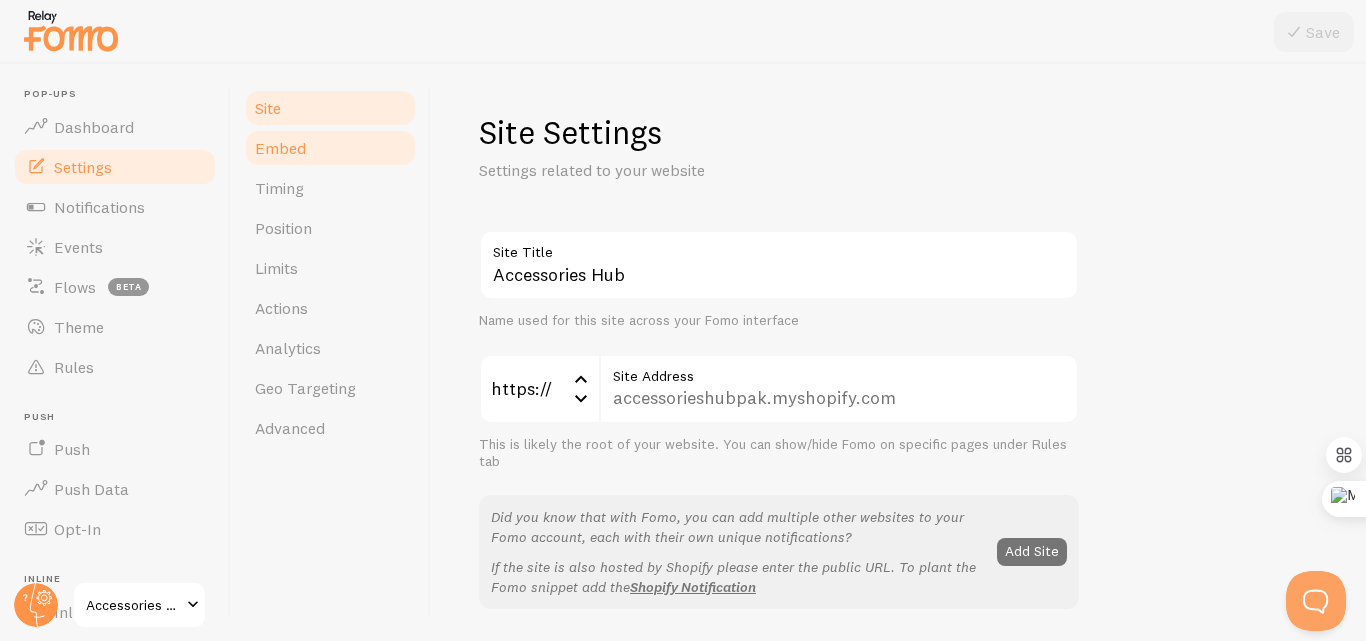 click on "Embed" at bounding box center [280, 148] 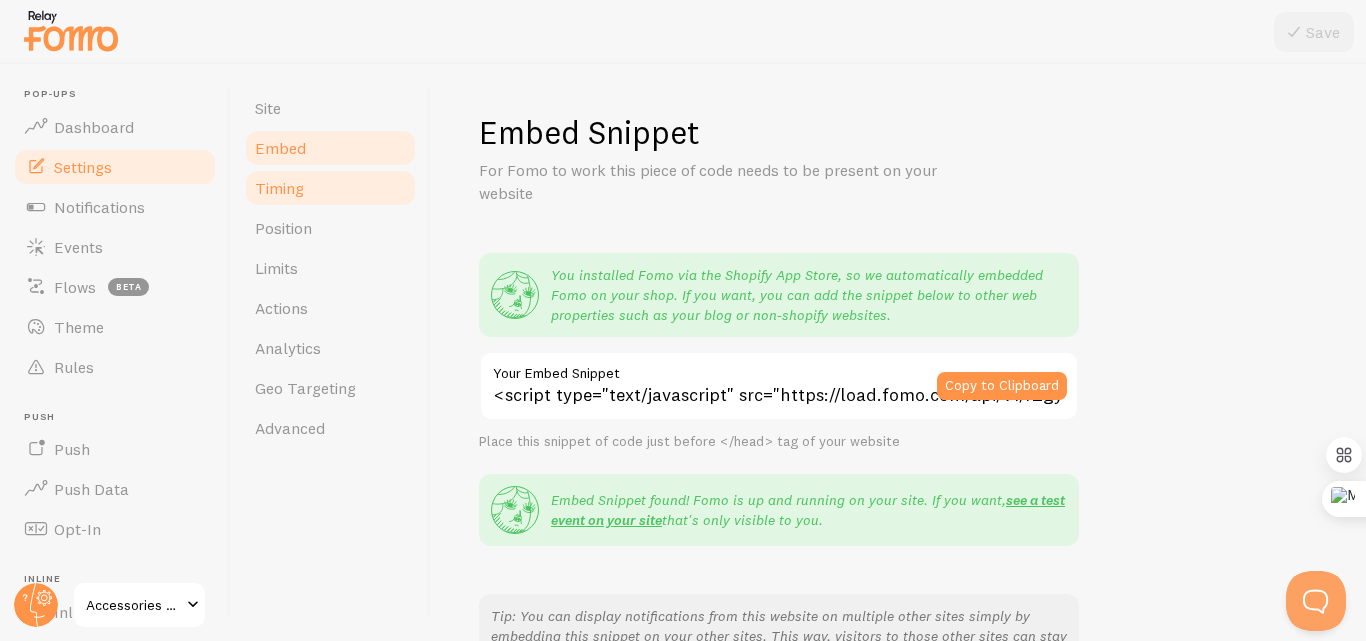 click on "Timing" at bounding box center [330, 188] 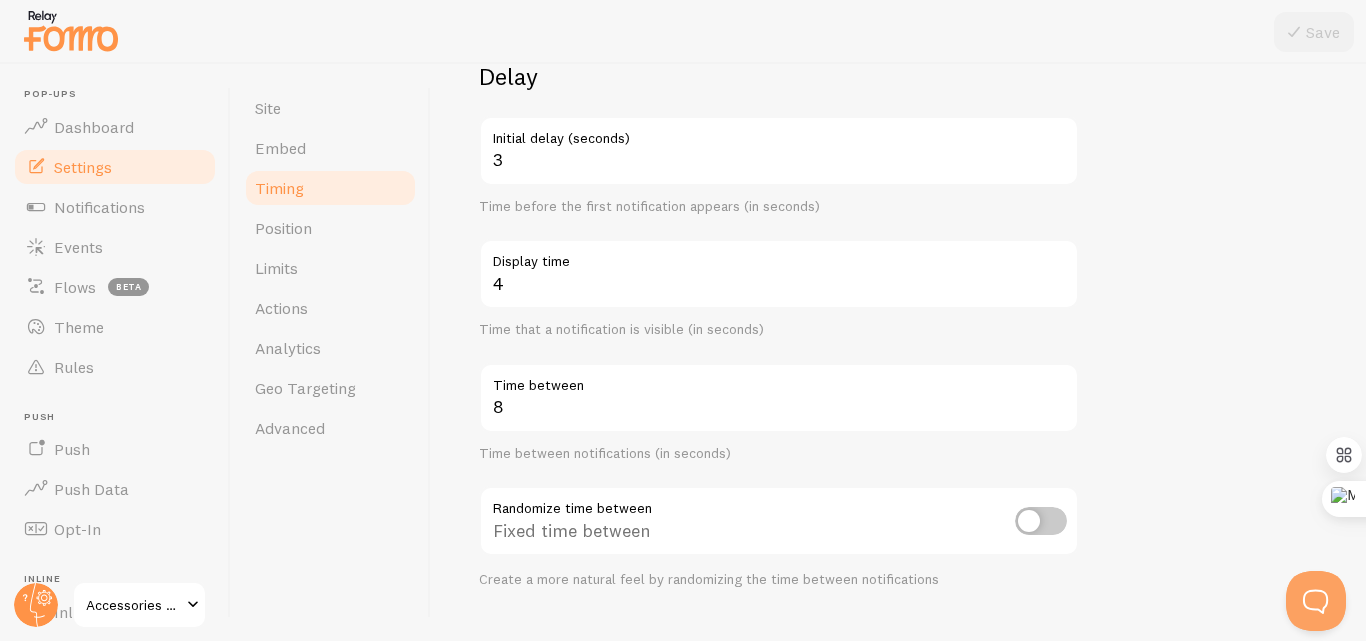 scroll, scrollTop: 200, scrollLeft: 0, axis: vertical 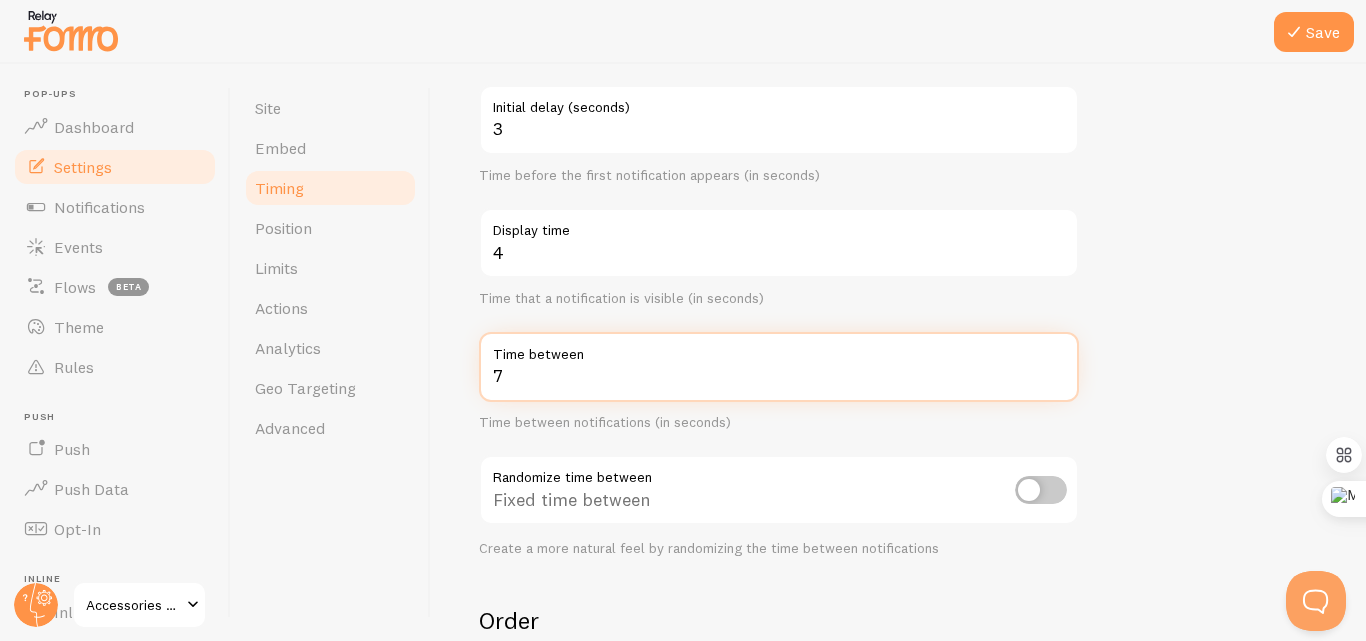 type on "7" 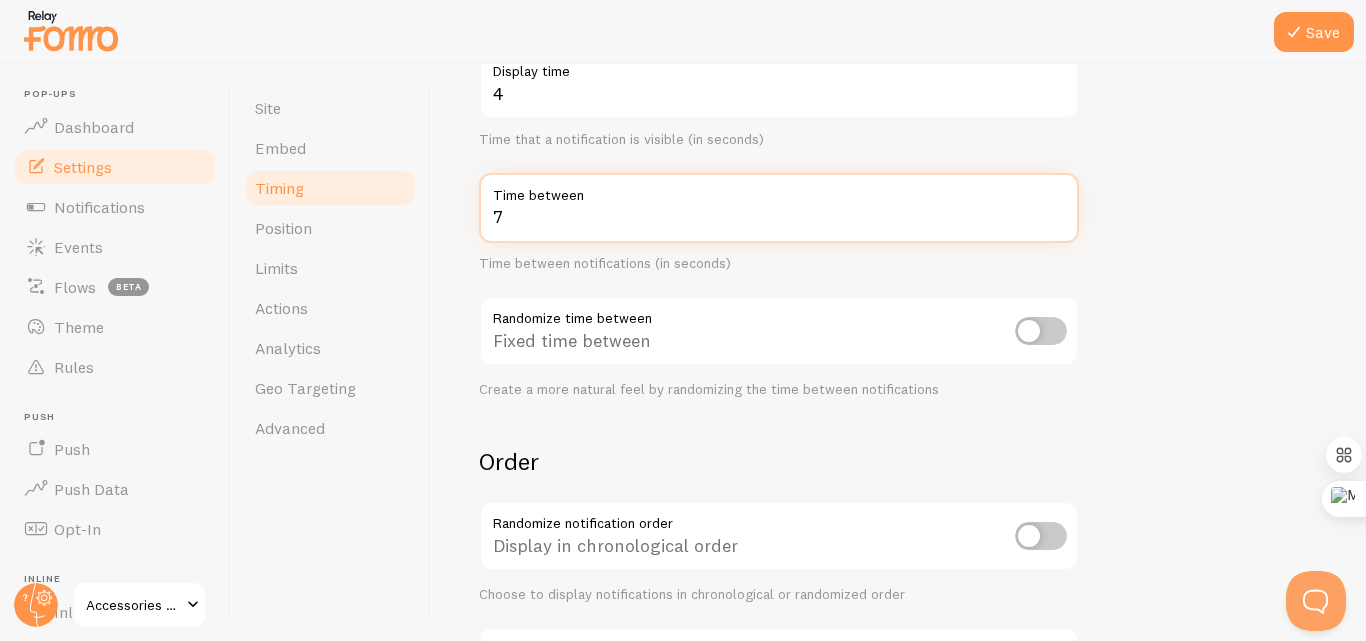 scroll, scrollTop: 400, scrollLeft: 0, axis: vertical 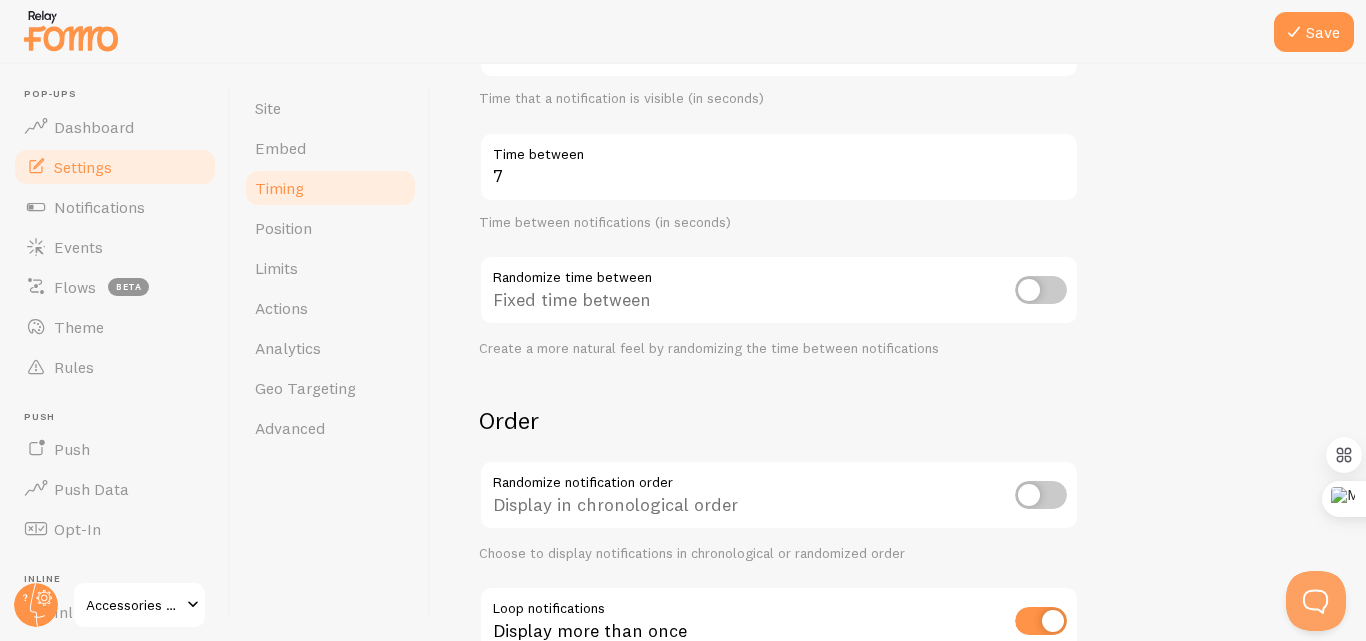 click at bounding box center [1041, 290] 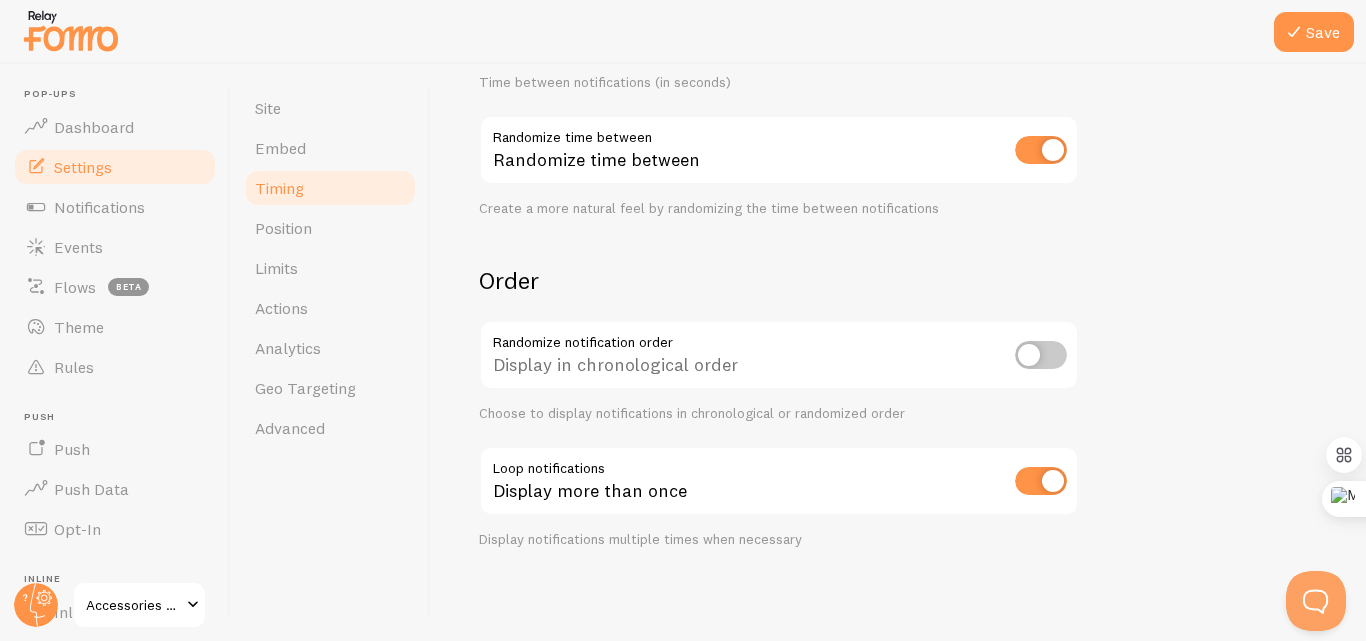 scroll, scrollTop: 543, scrollLeft: 0, axis: vertical 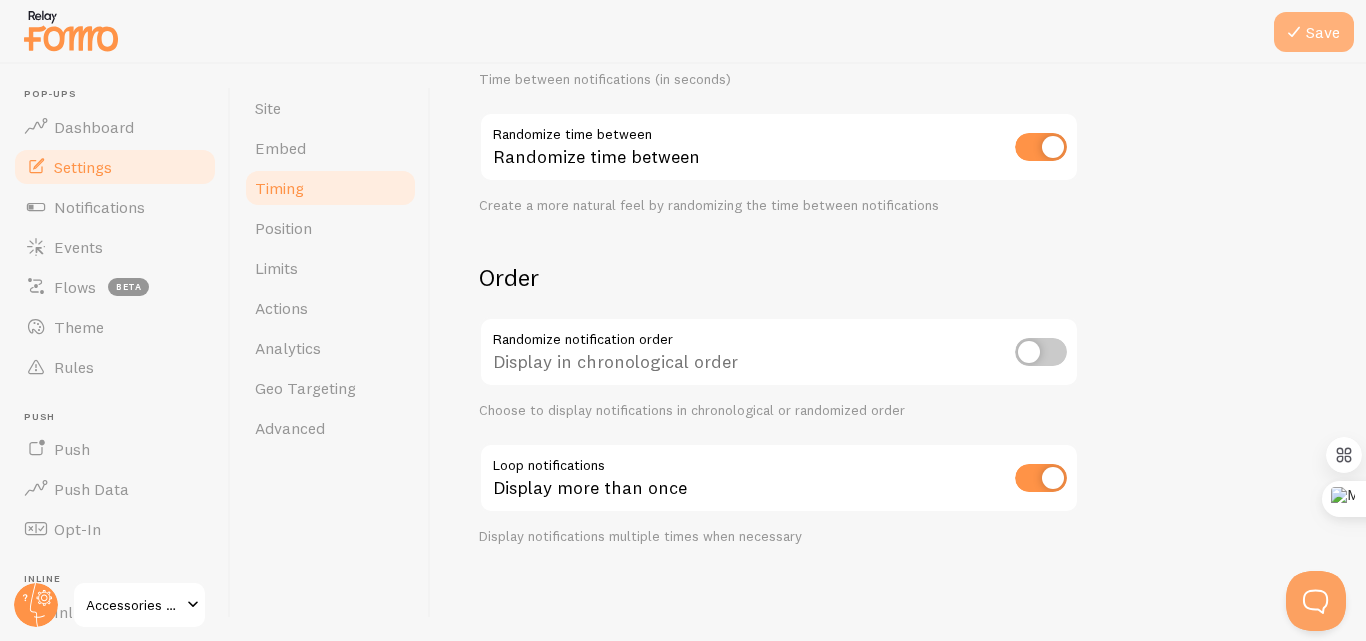 click on "Save" at bounding box center [1314, 32] 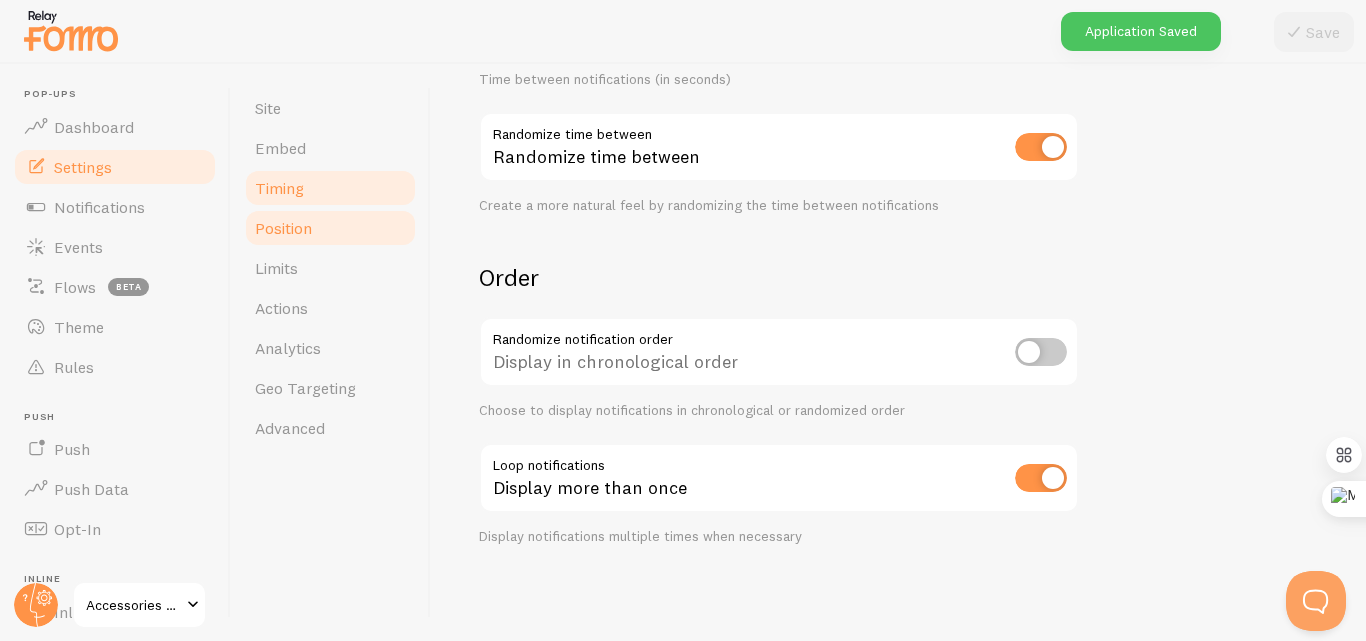 click on "Position" at bounding box center (283, 228) 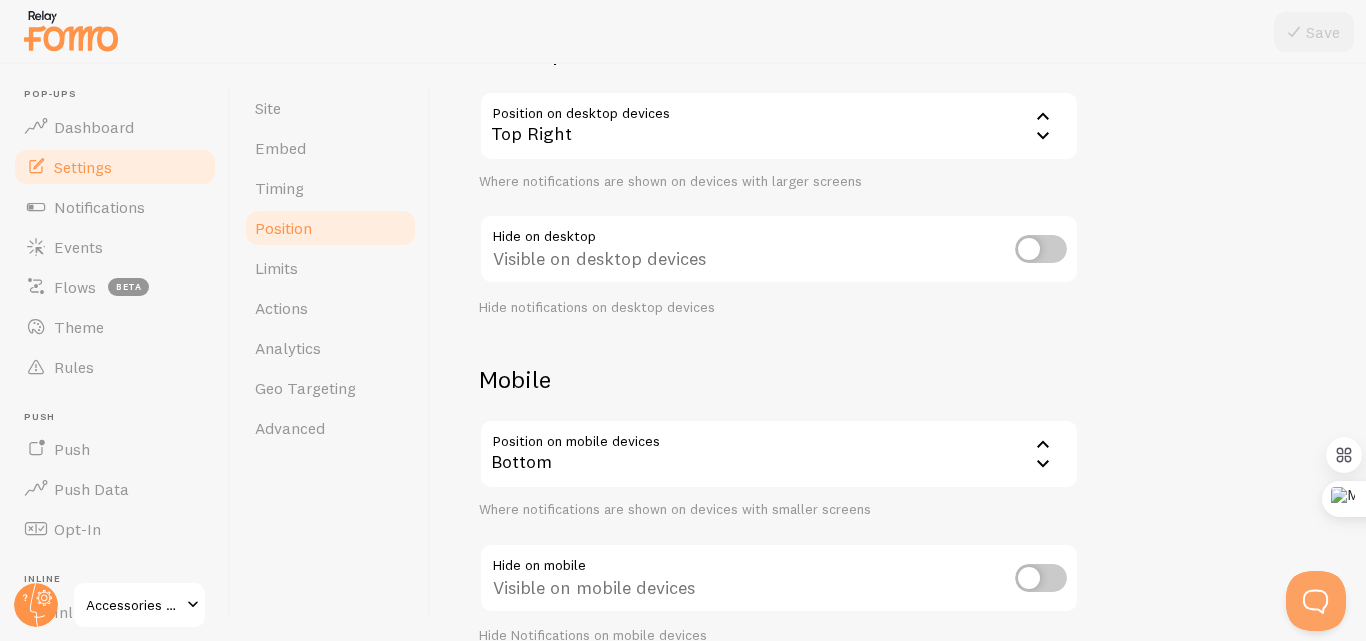scroll, scrollTop: 0, scrollLeft: 0, axis: both 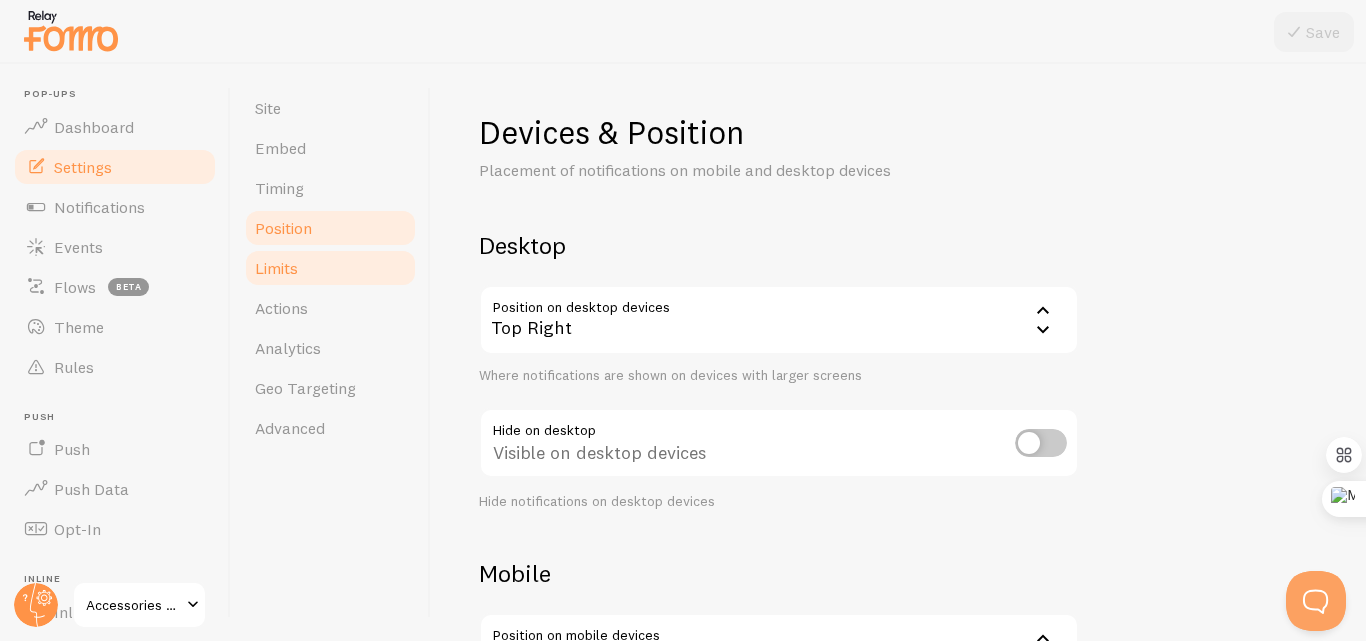 click on "Limits" at bounding box center [330, 268] 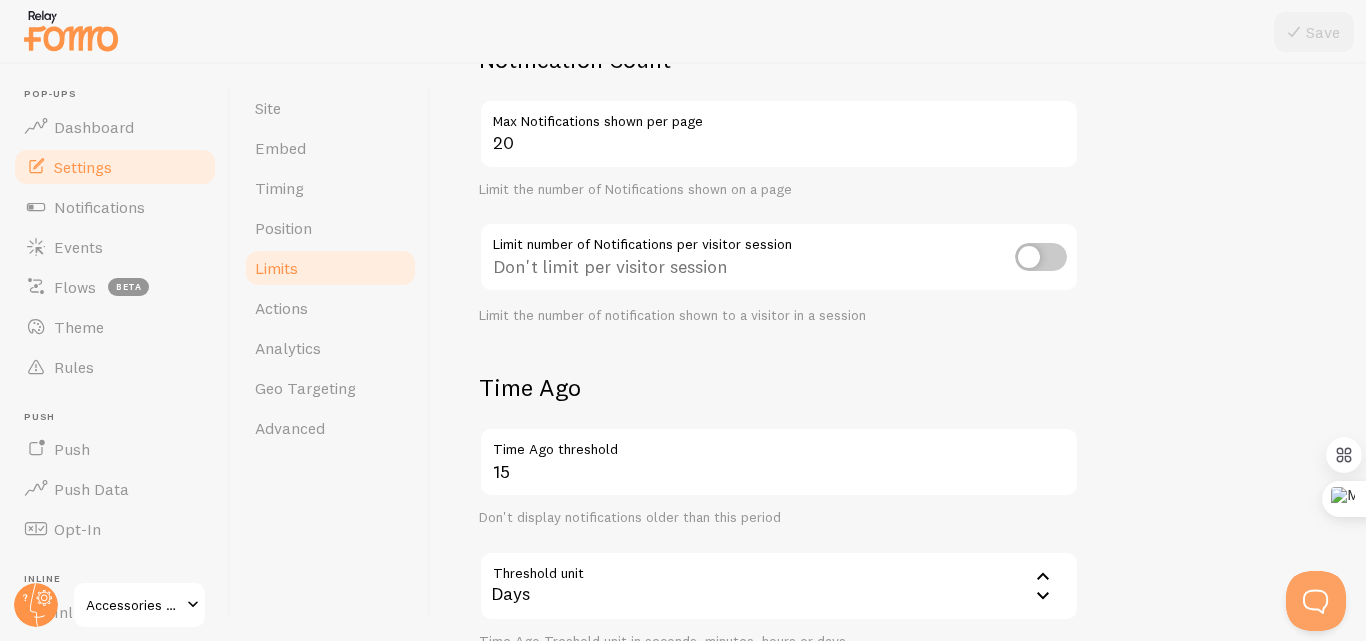 scroll, scrollTop: 200, scrollLeft: 0, axis: vertical 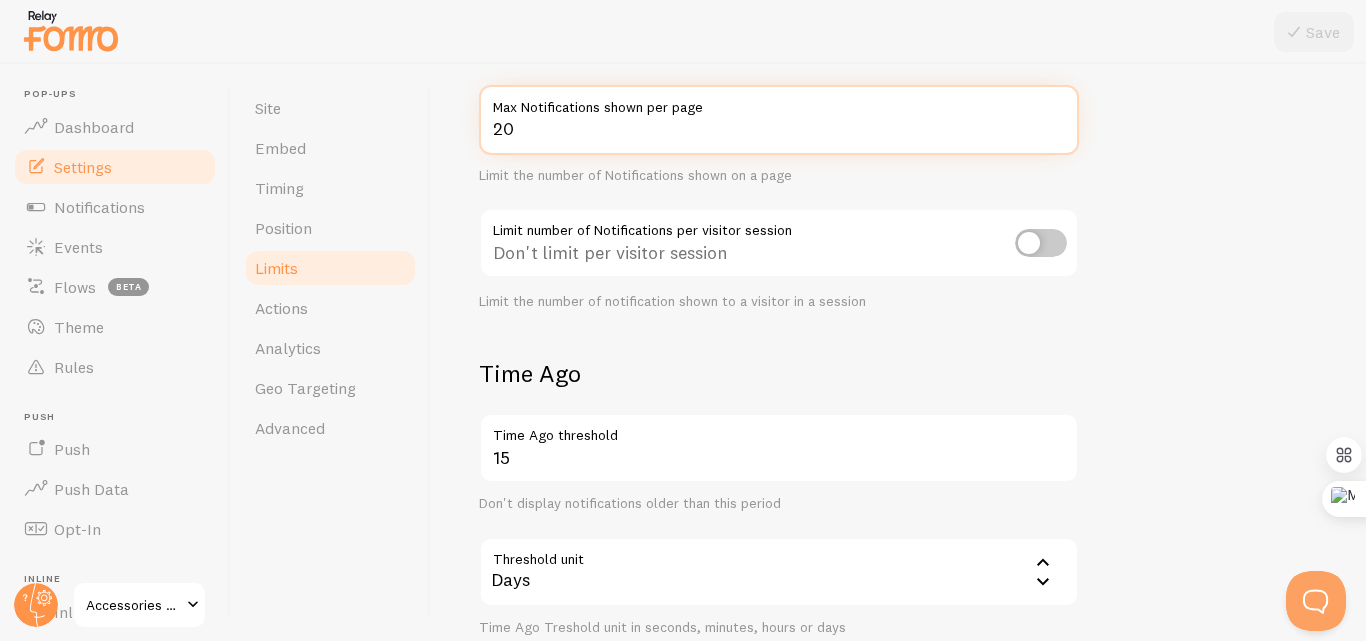 click on "20" at bounding box center (779, 120) 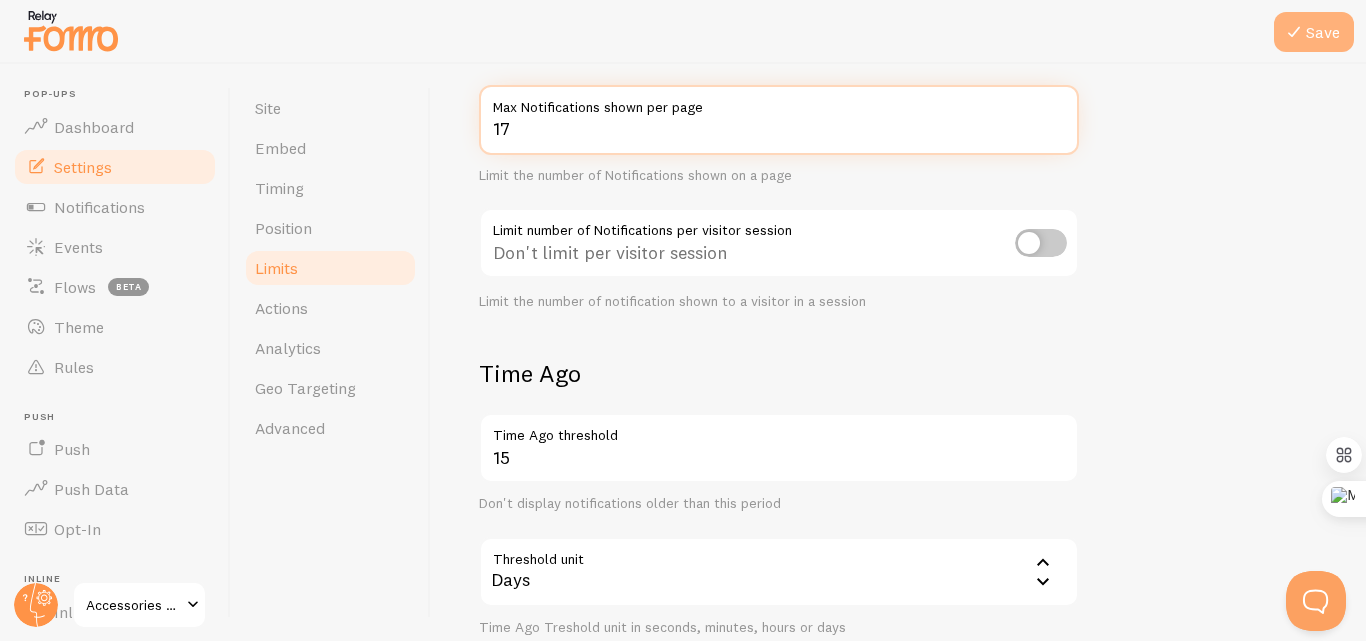 type on "17" 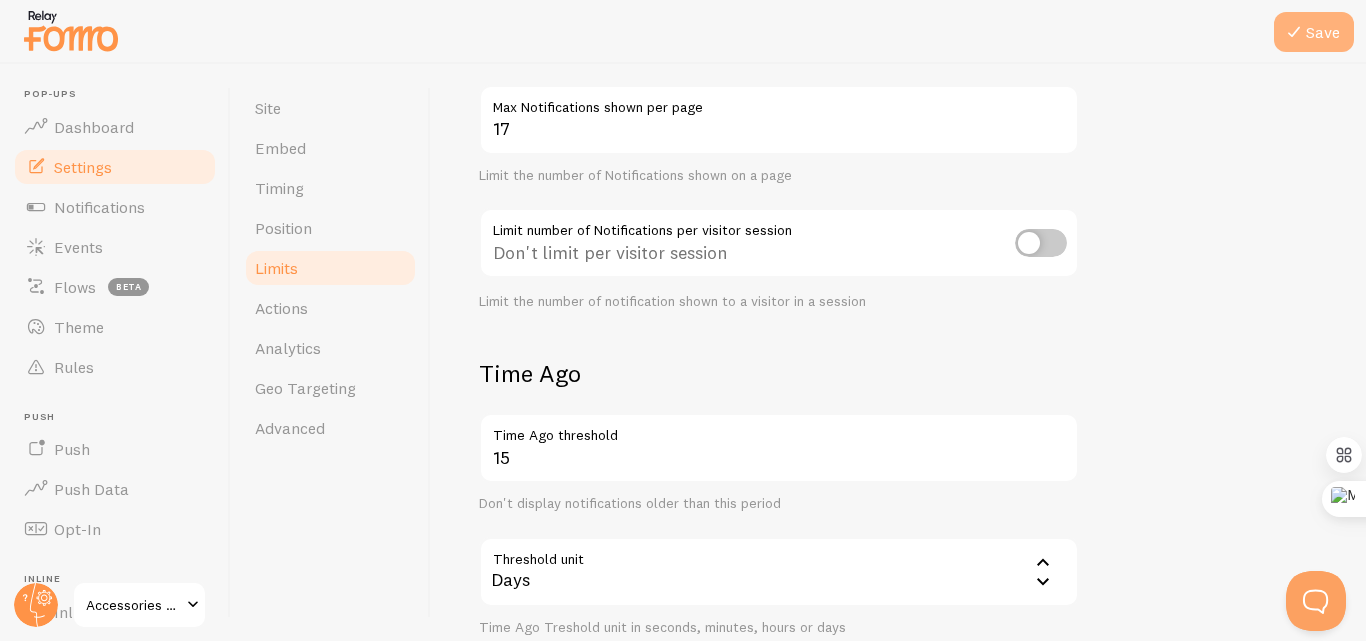 click on "Save" at bounding box center (1314, 32) 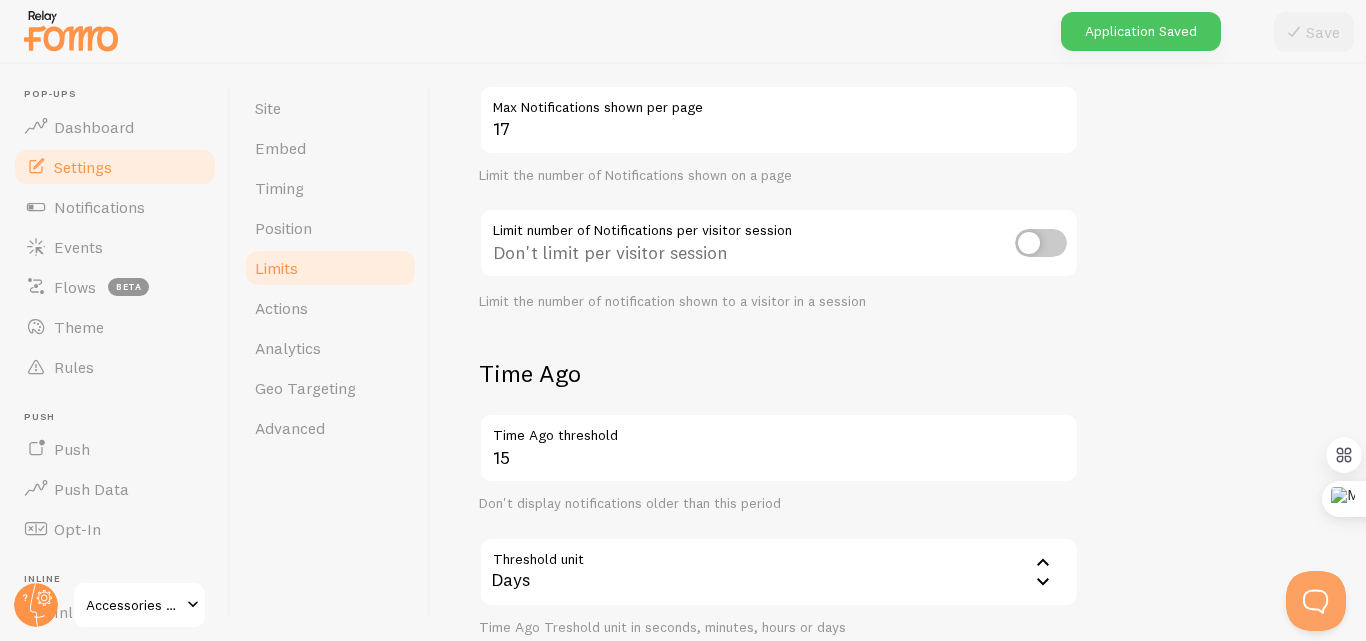 click 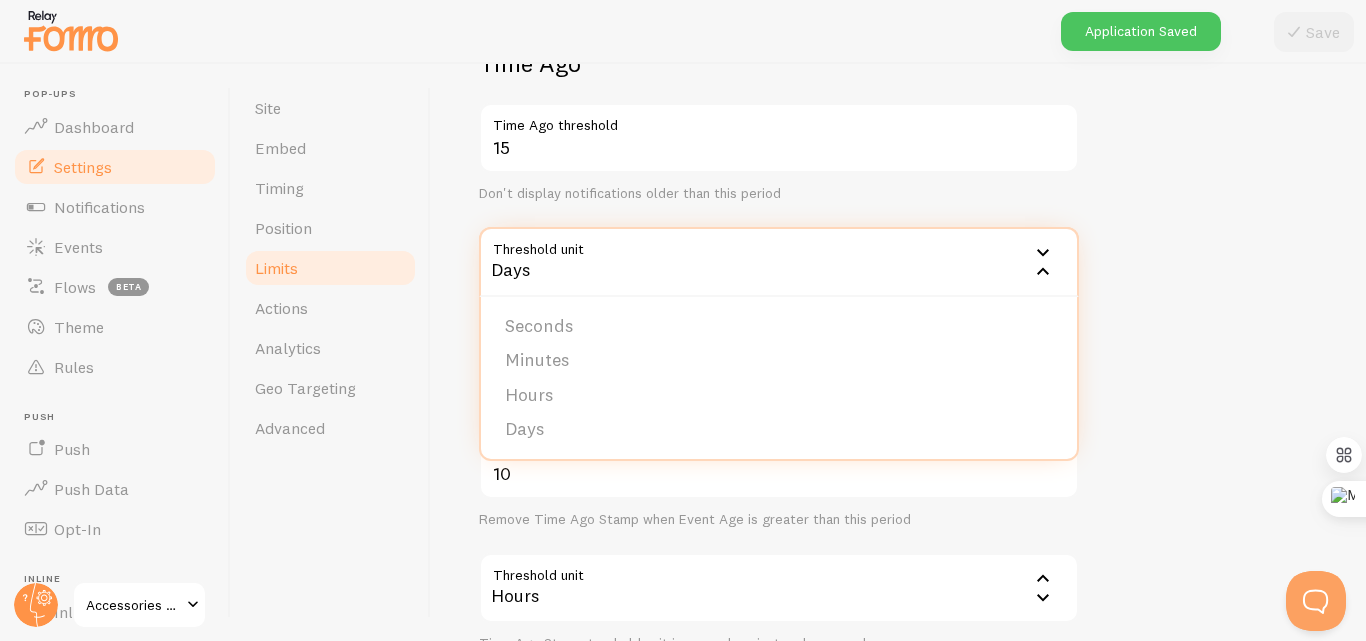scroll, scrollTop: 600, scrollLeft: 0, axis: vertical 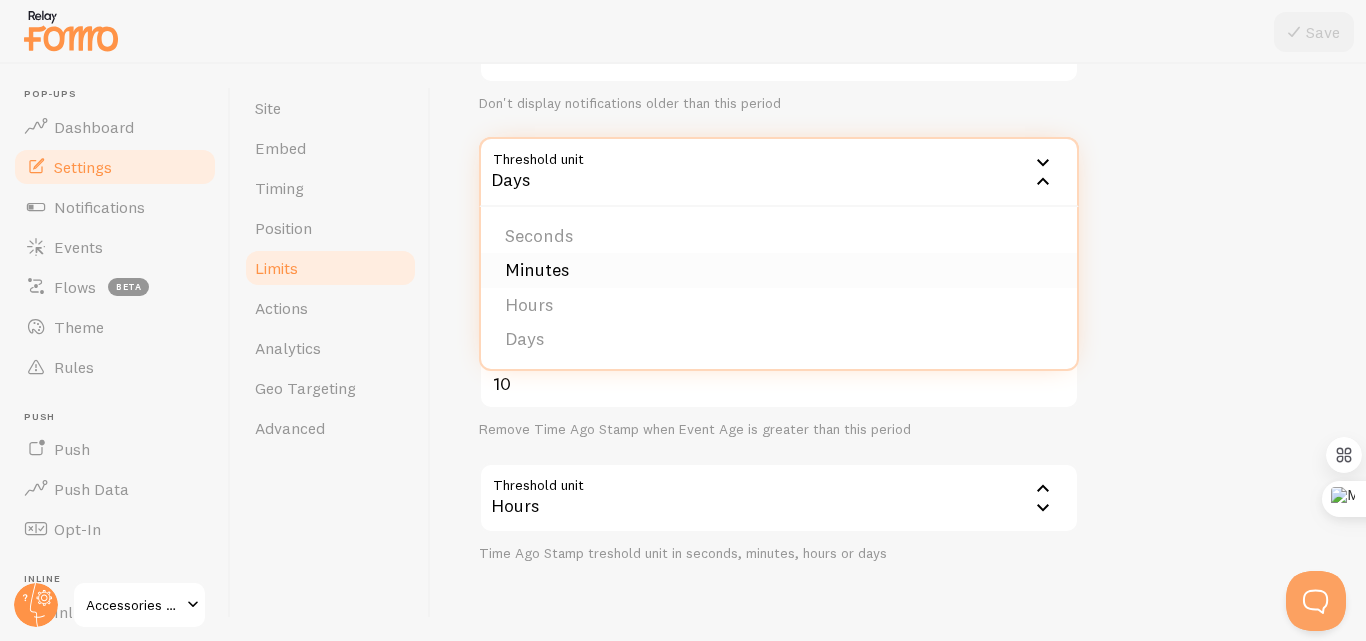 click on "Minutes" at bounding box center [779, 270] 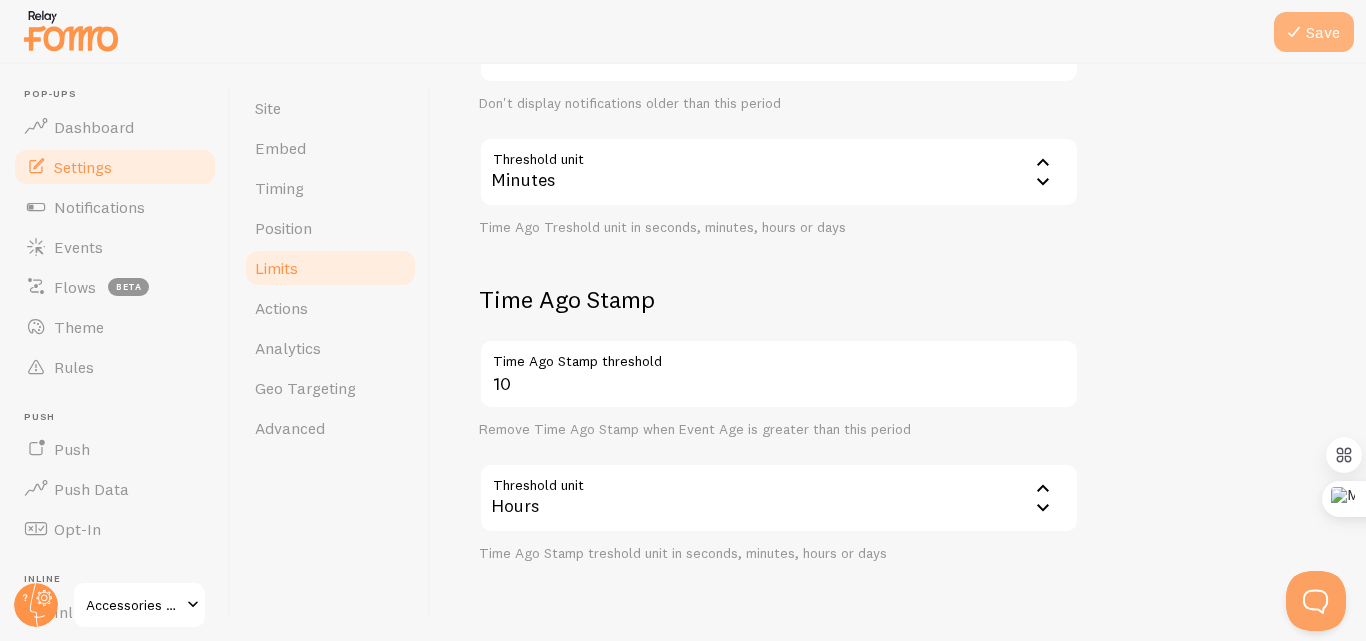 click on "Save" at bounding box center [1314, 32] 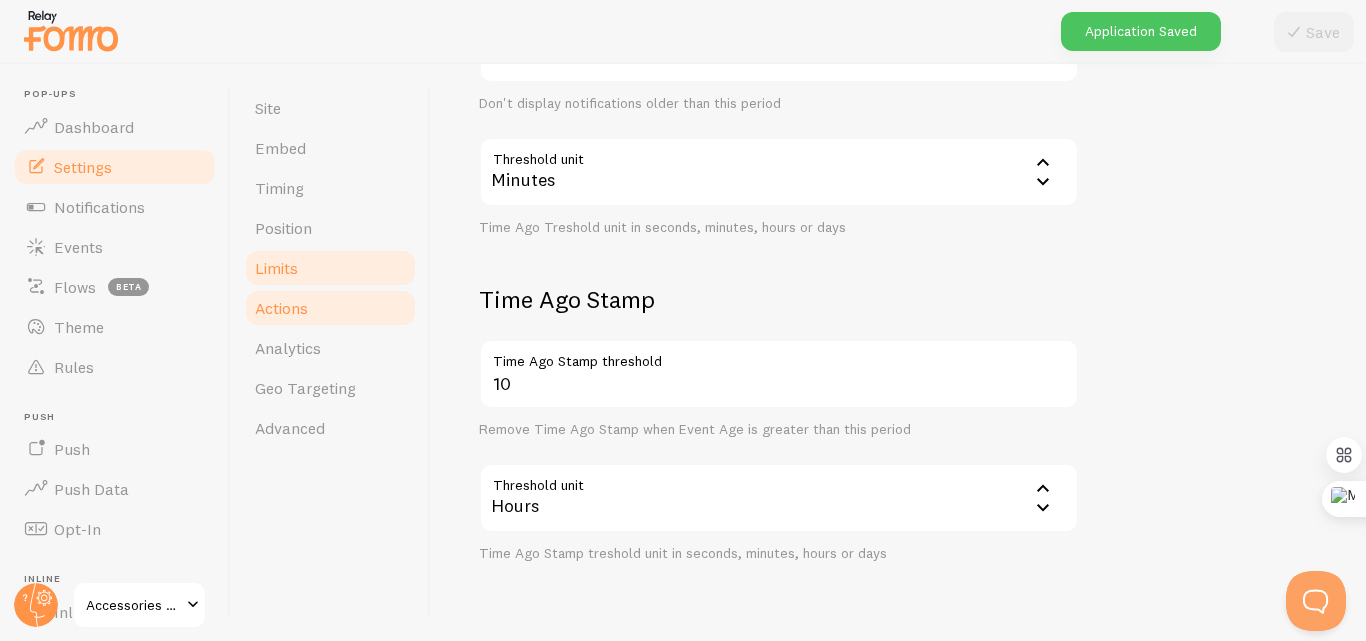 click on "Actions" at bounding box center (330, 308) 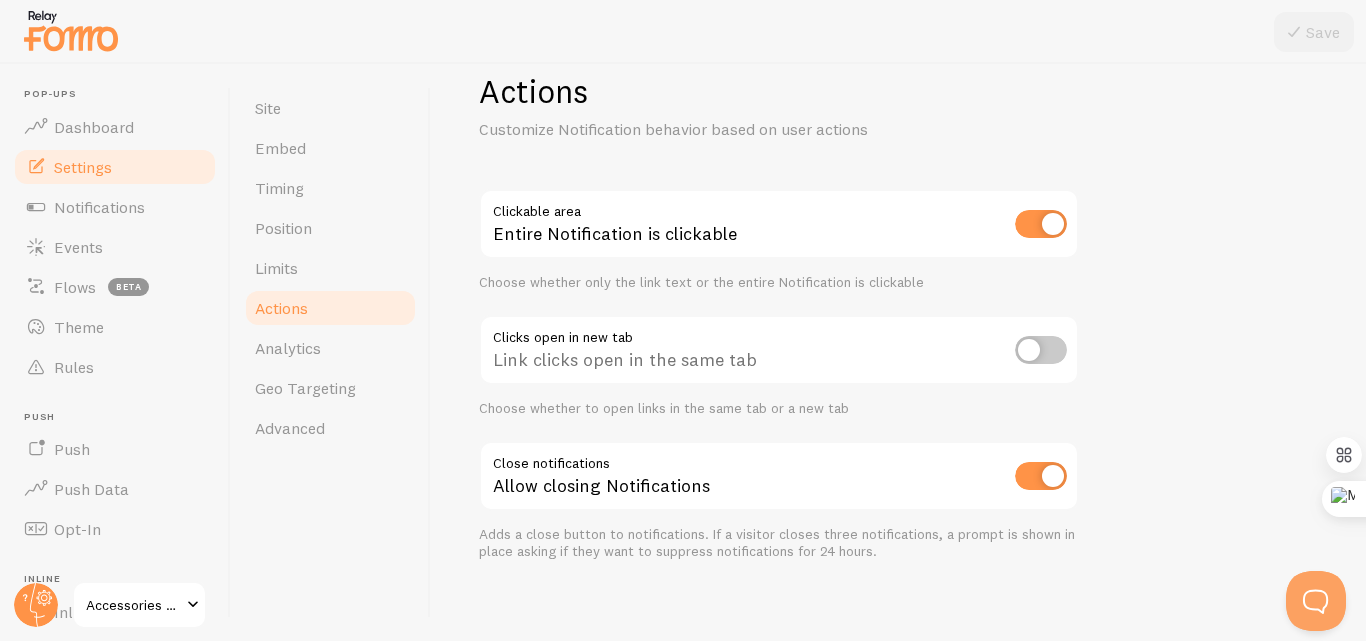 scroll, scrollTop: 57, scrollLeft: 0, axis: vertical 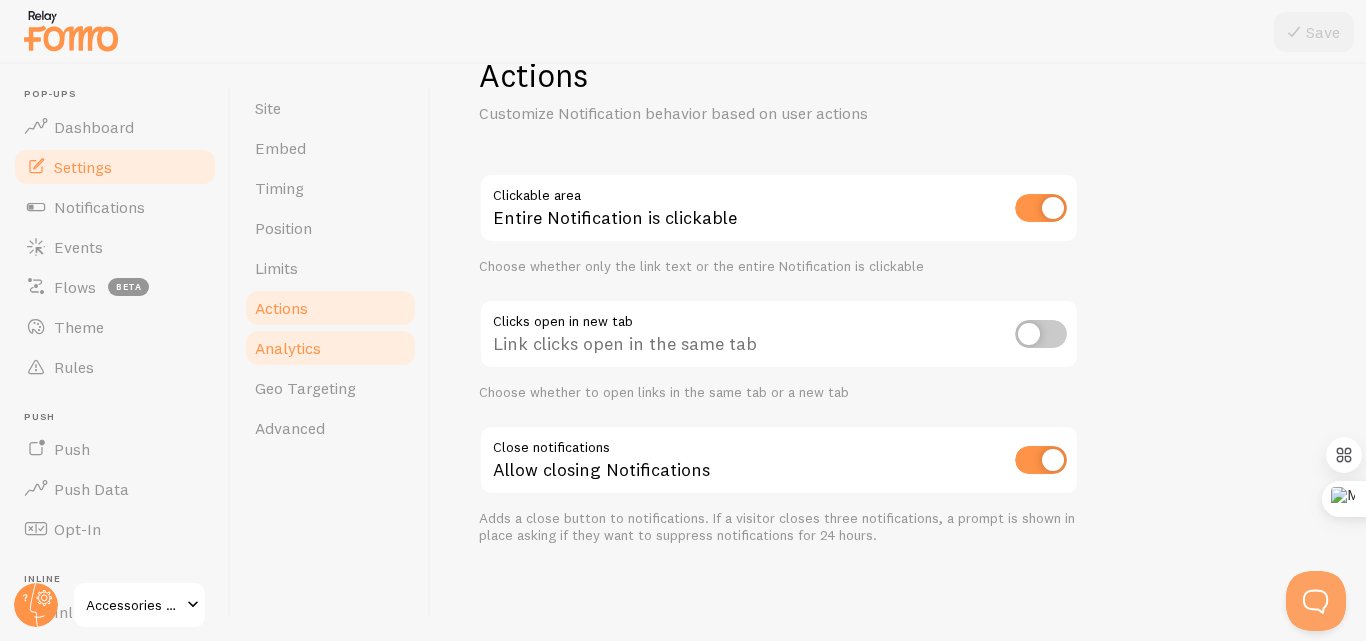 click on "Analytics" at bounding box center (288, 348) 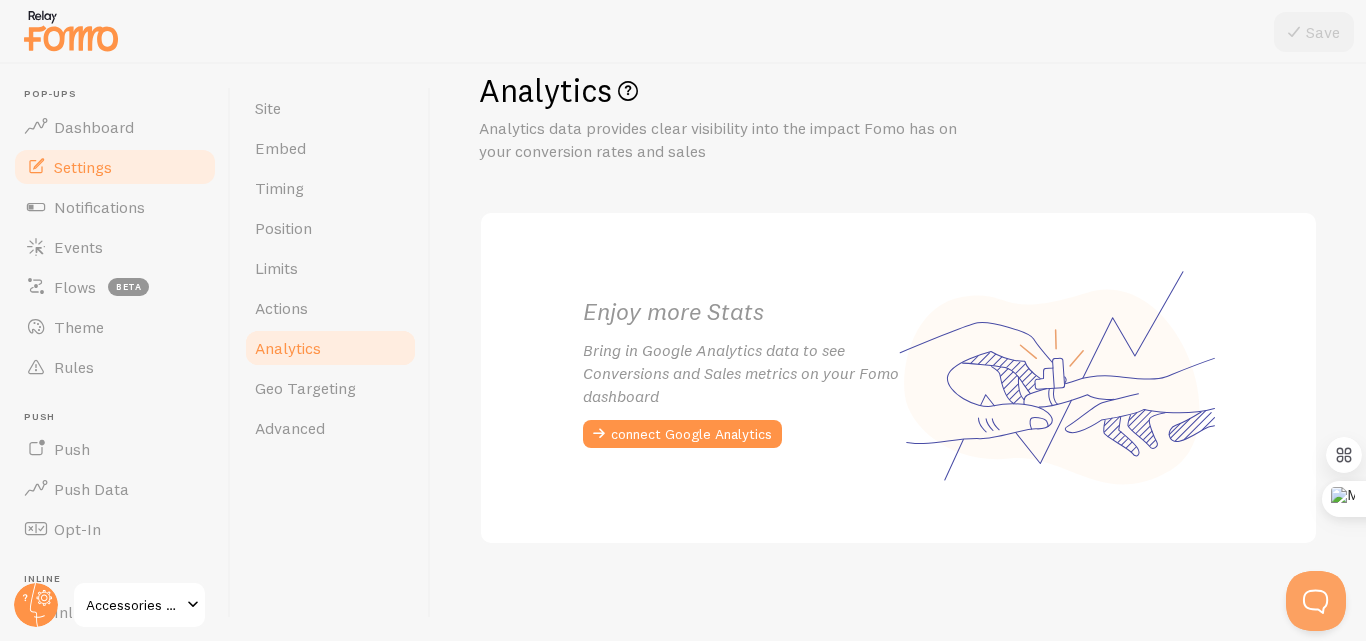 scroll, scrollTop: 0, scrollLeft: 0, axis: both 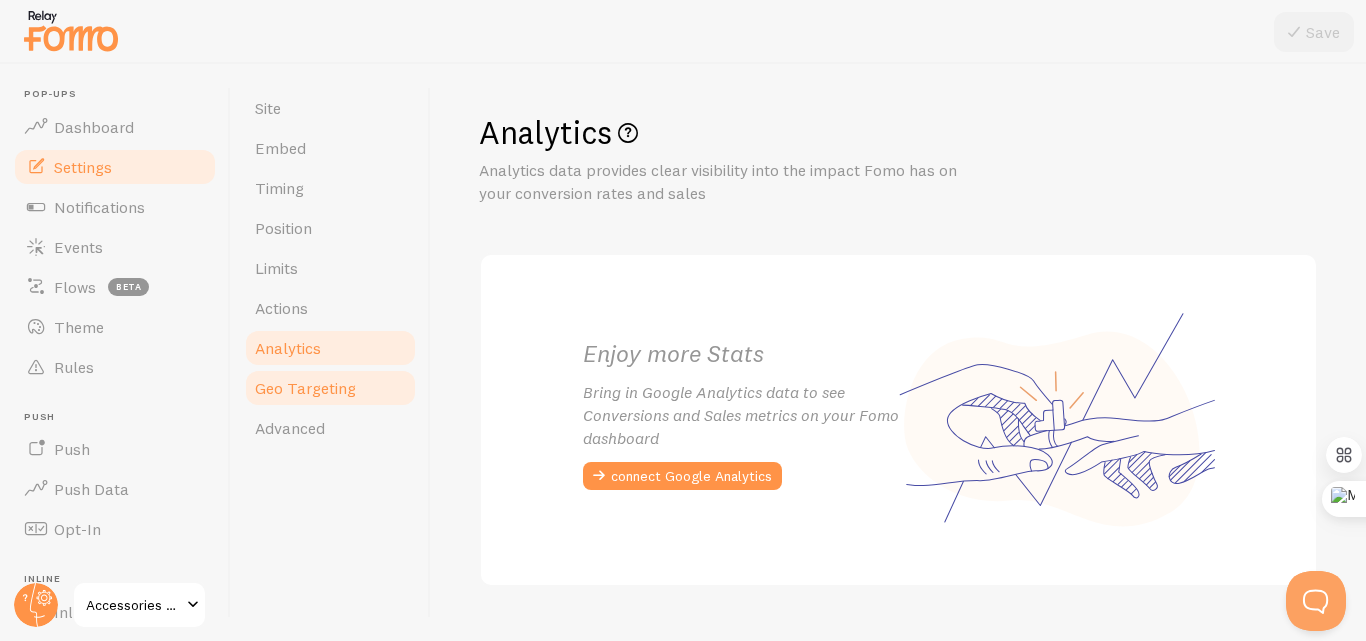 click on "Geo Targeting" at bounding box center [305, 388] 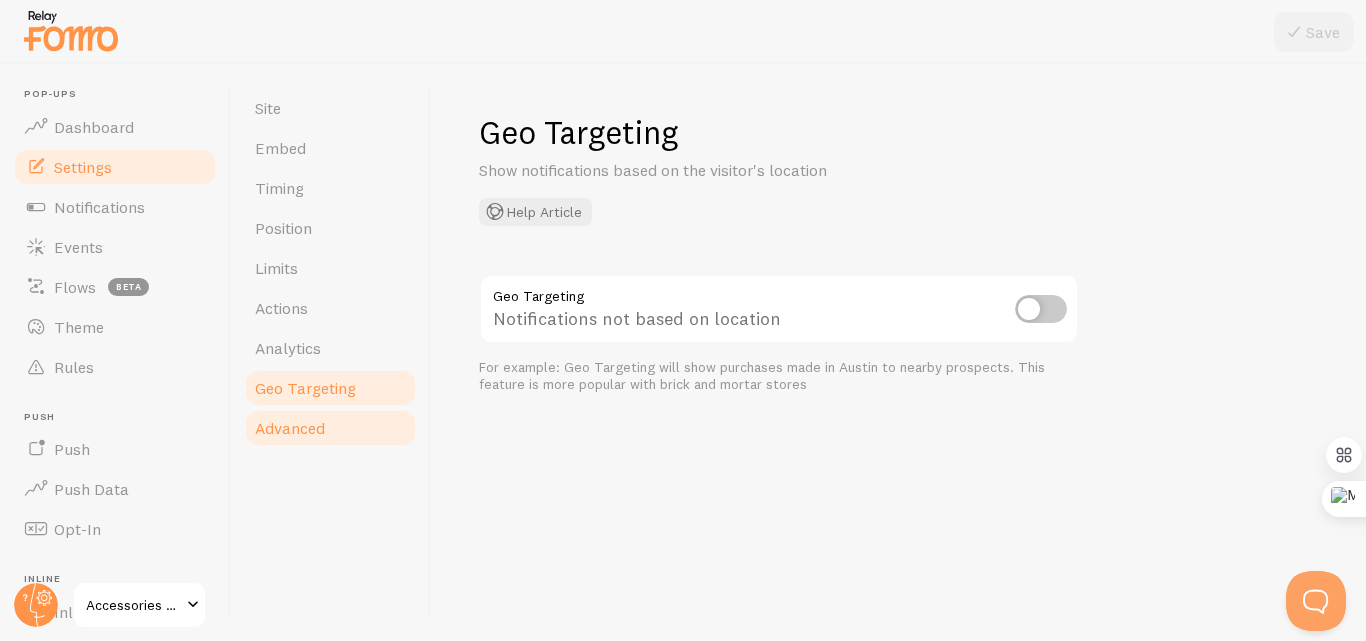 click on "Advanced" at bounding box center (330, 428) 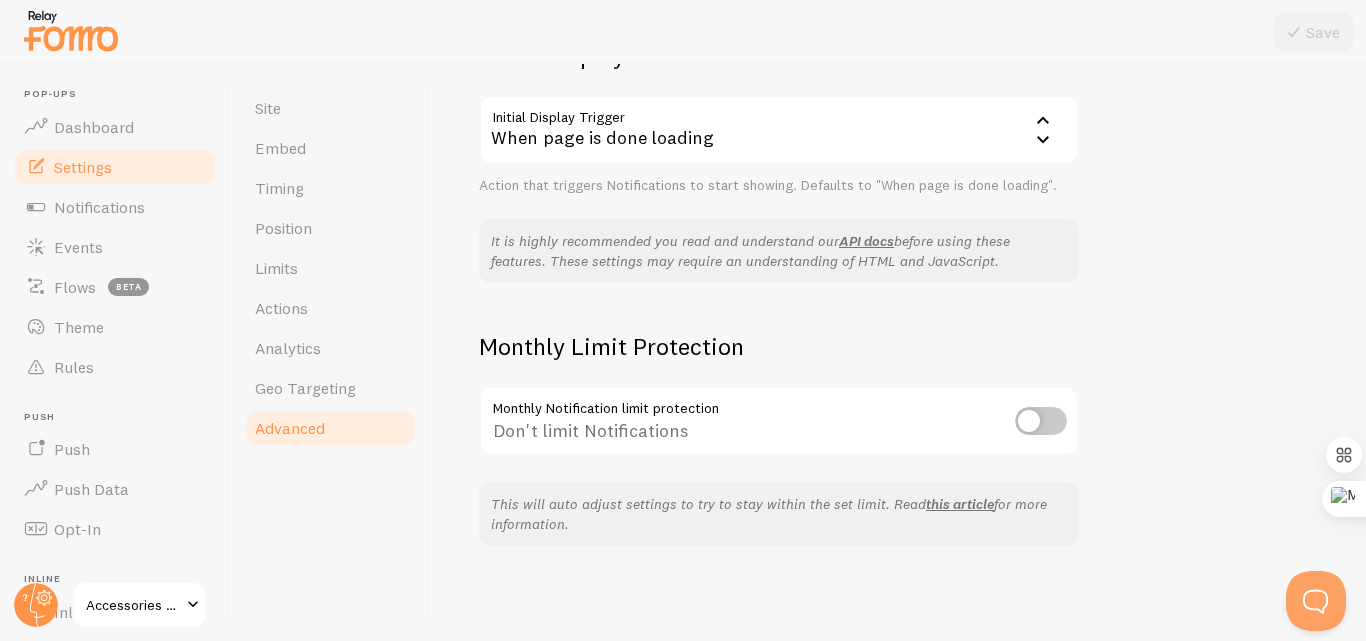 scroll, scrollTop: 519, scrollLeft: 0, axis: vertical 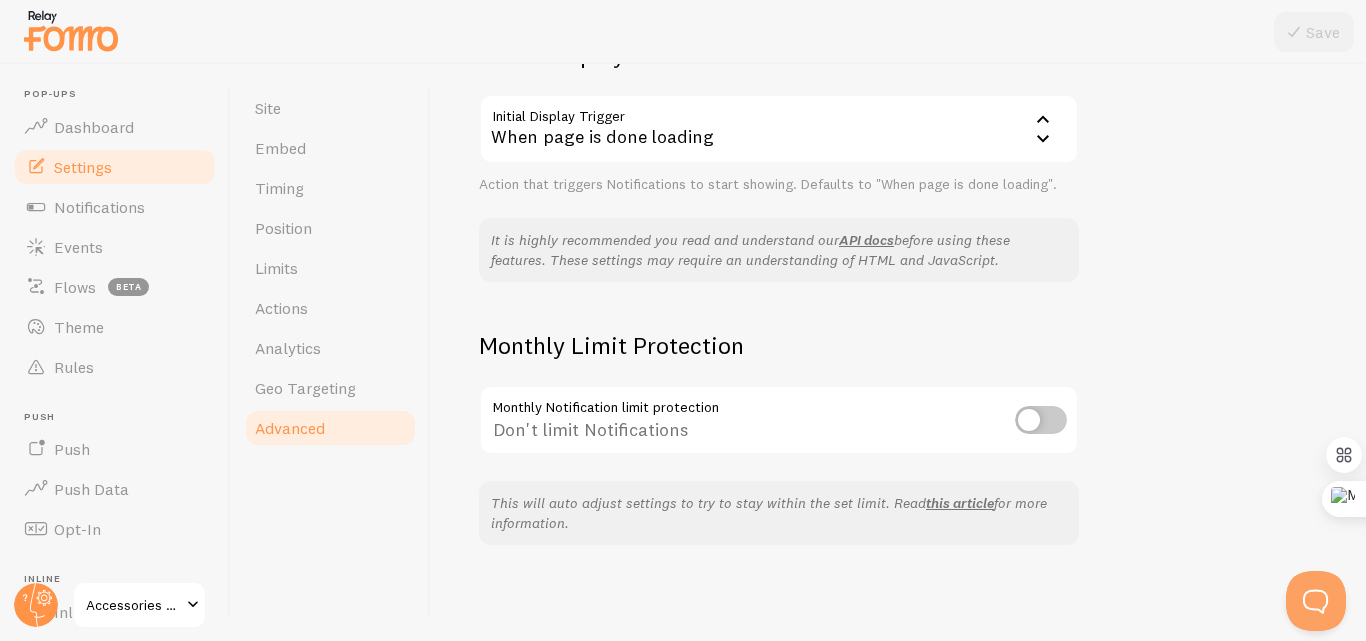 click at bounding box center (1041, 420) 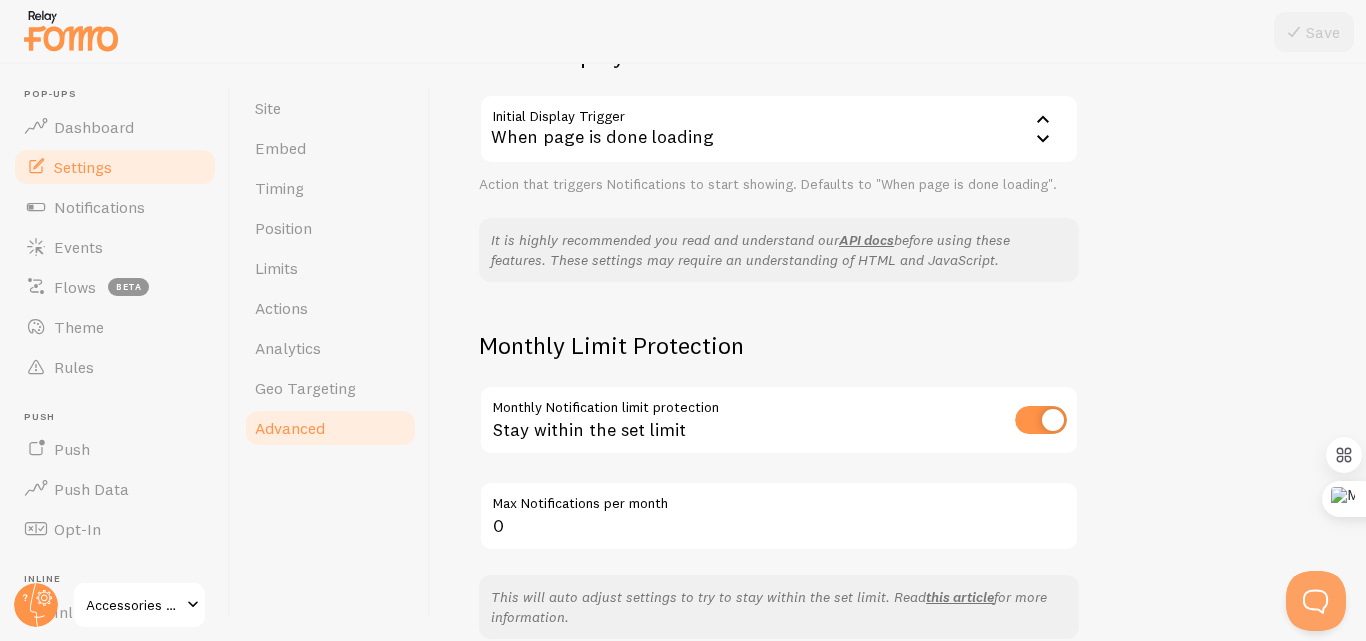 click at bounding box center (1041, 420) 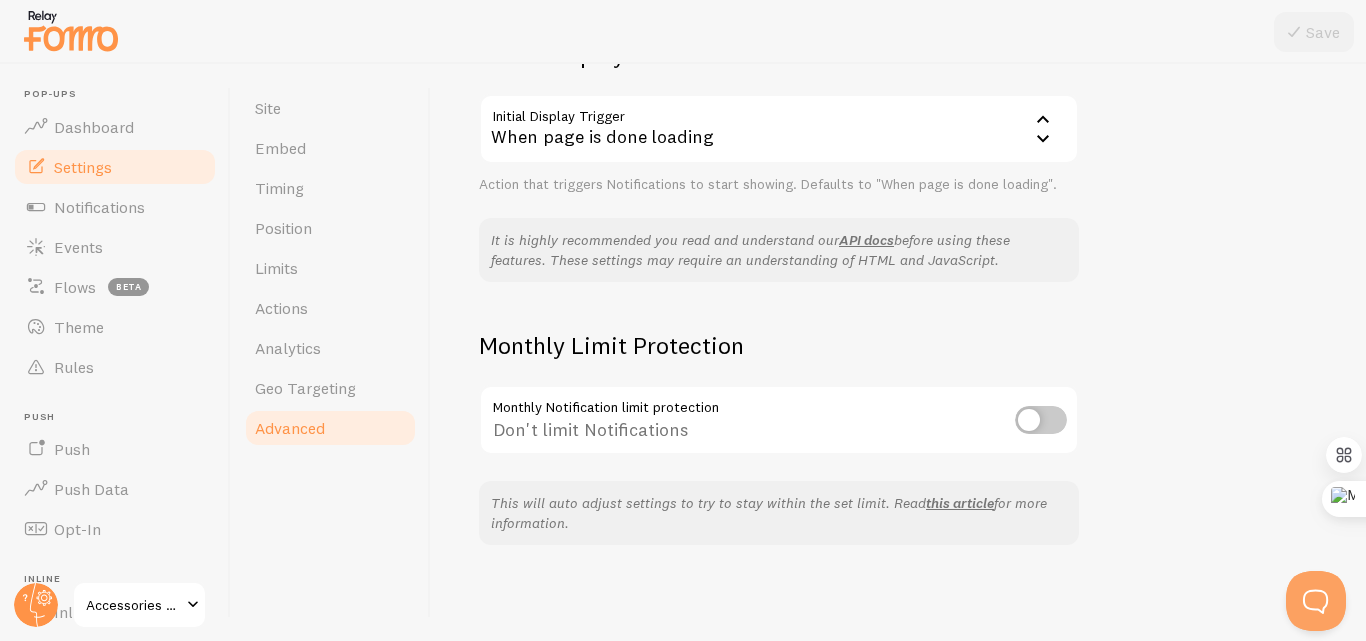 scroll, scrollTop: 0, scrollLeft: 0, axis: both 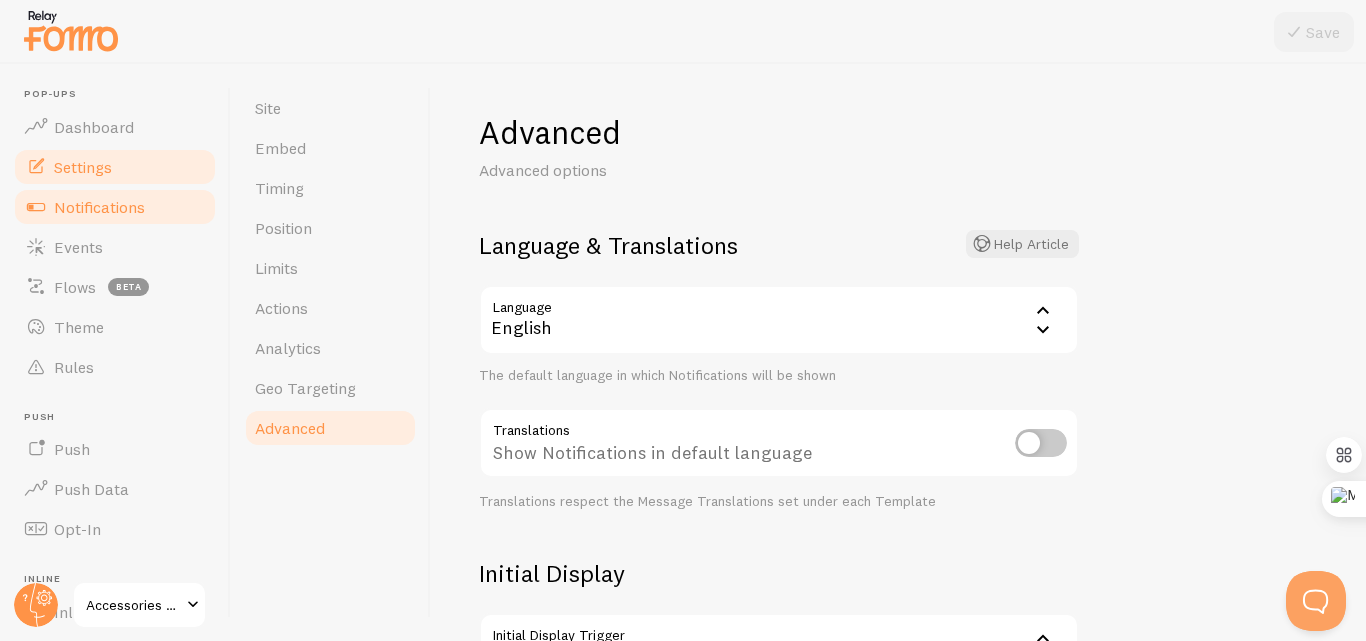 click on "Notifications" at bounding box center (99, 207) 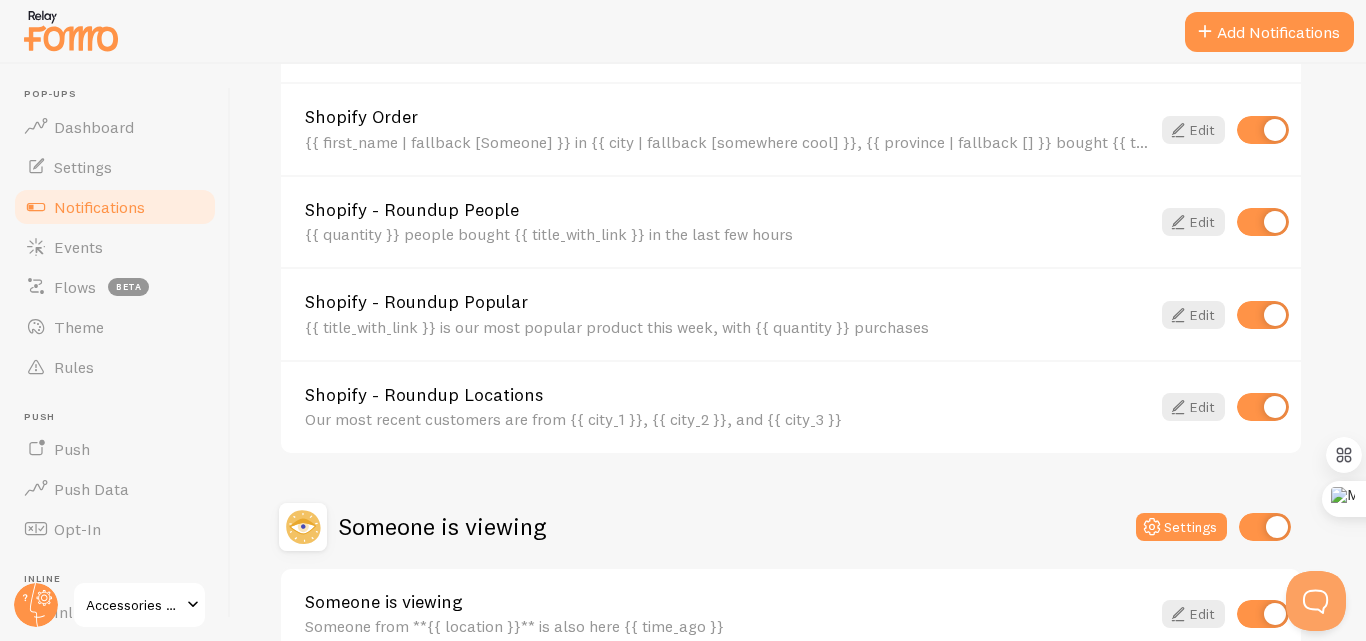 scroll, scrollTop: 970, scrollLeft: 0, axis: vertical 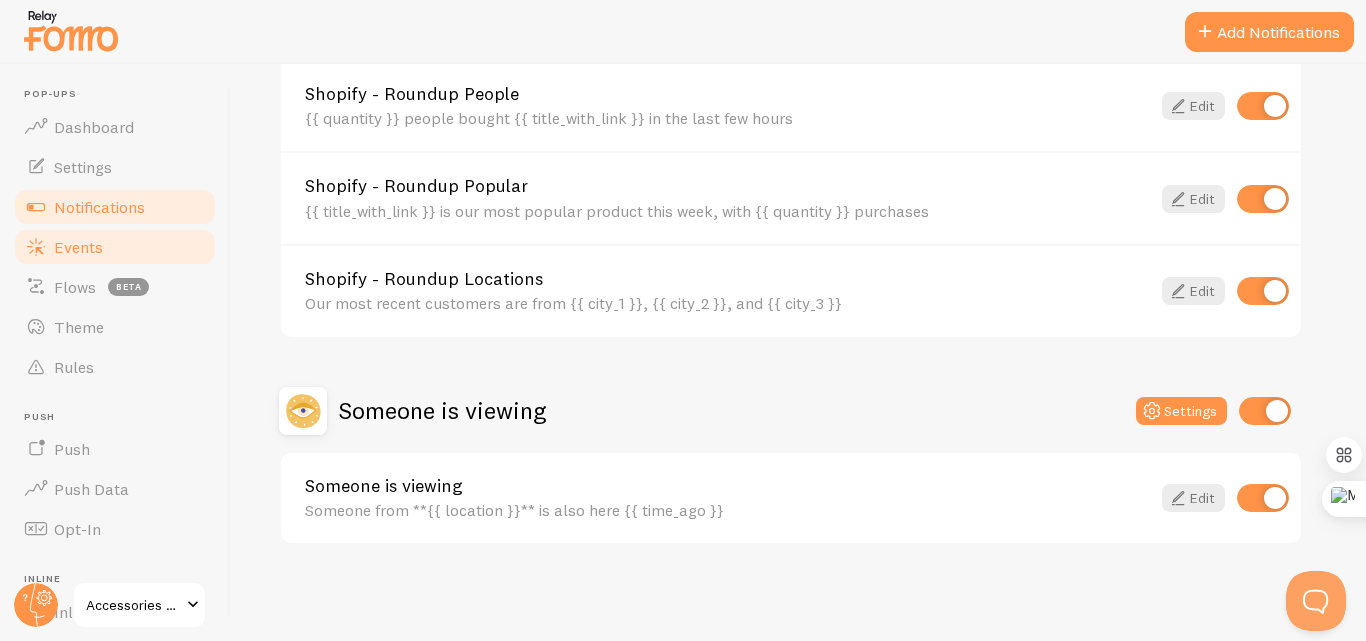 click on "Events" at bounding box center [115, 247] 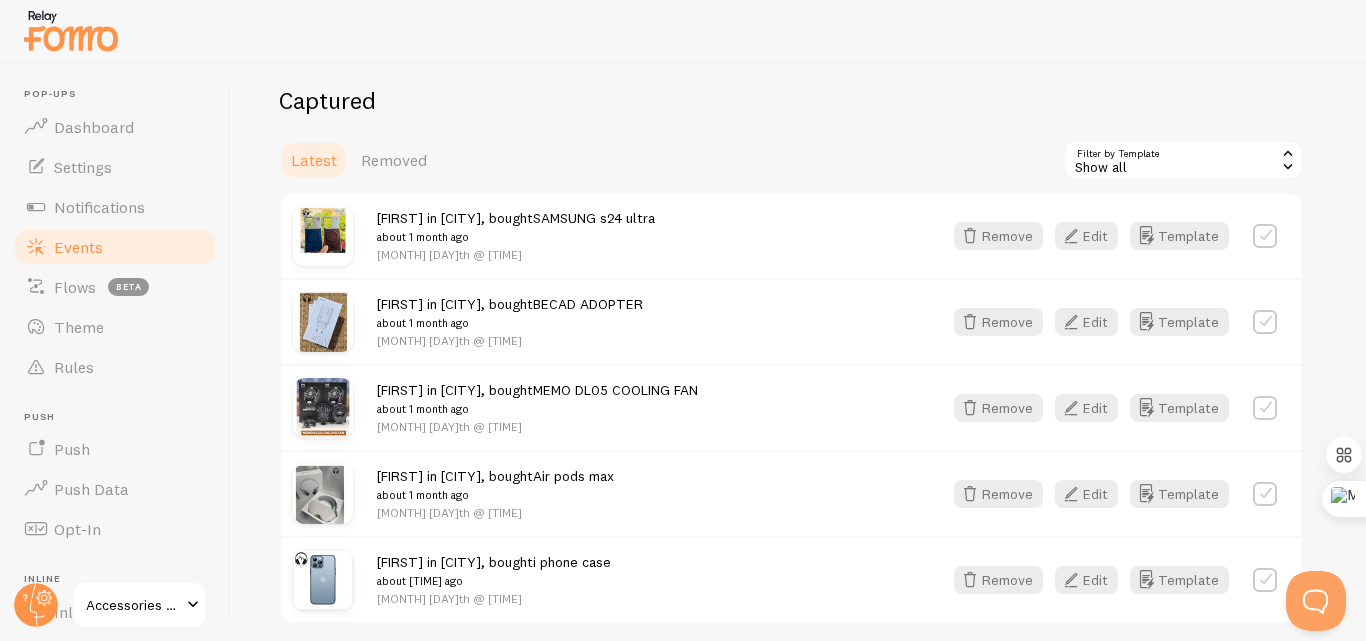 scroll, scrollTop: 468, scrollLeft: 0, axis: vertical 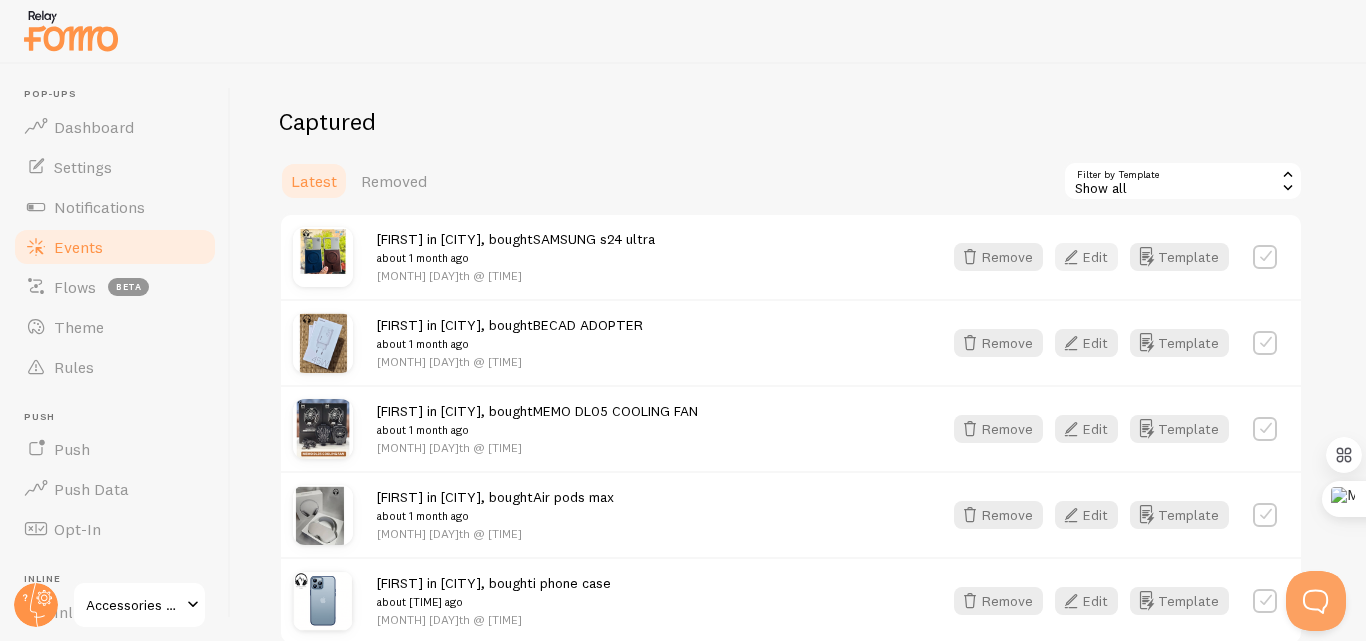 click on "Edit" at bounding box center [1086, 257] 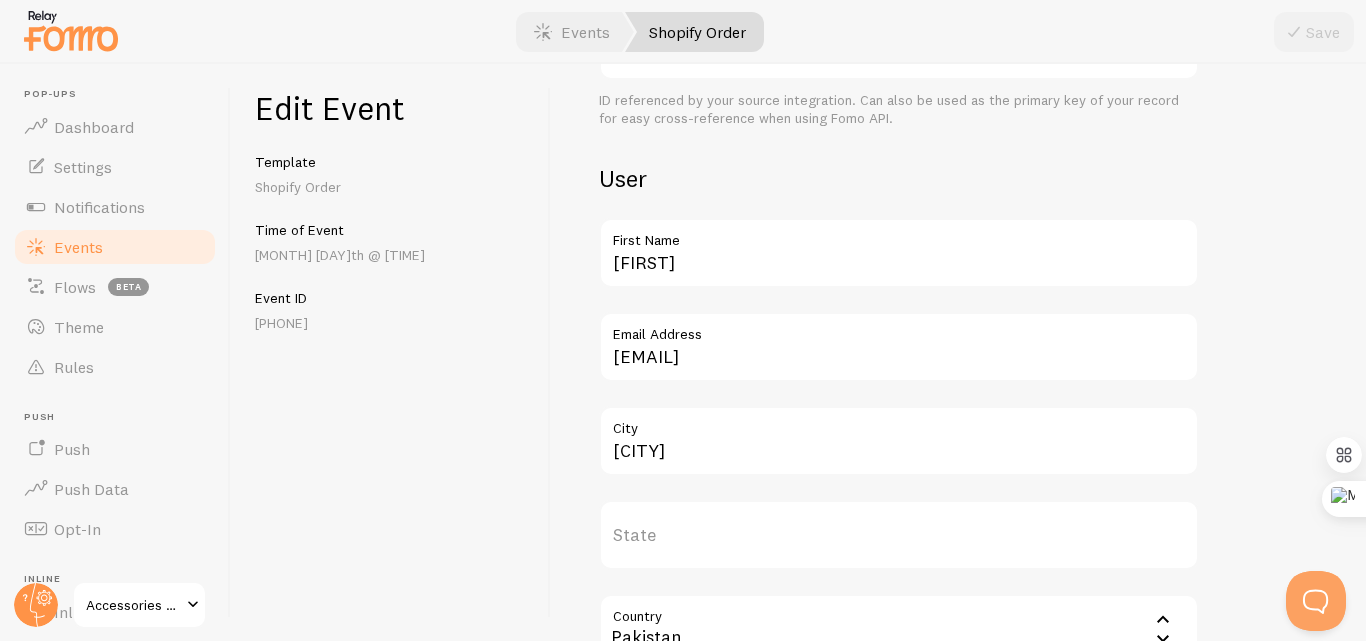 scroll, scrollTop: 600, scrollLeft: 0, axis: vertical 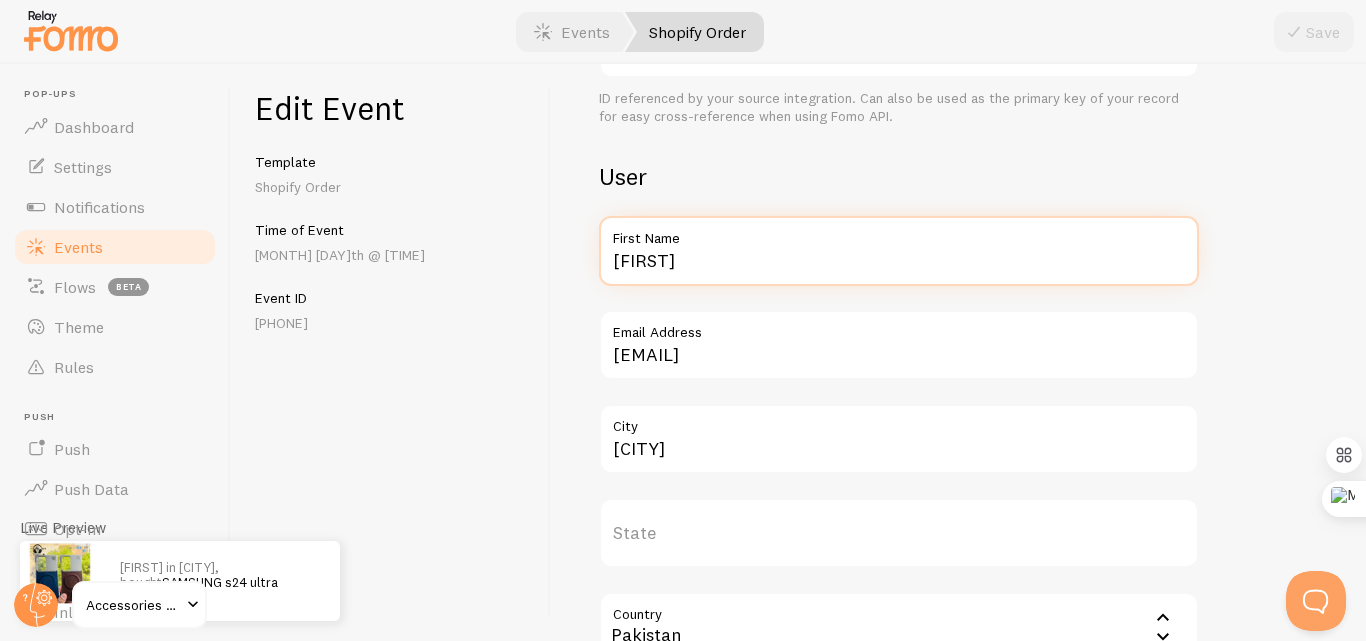 click on "[FIRST]" at bounding box center [899, 251] 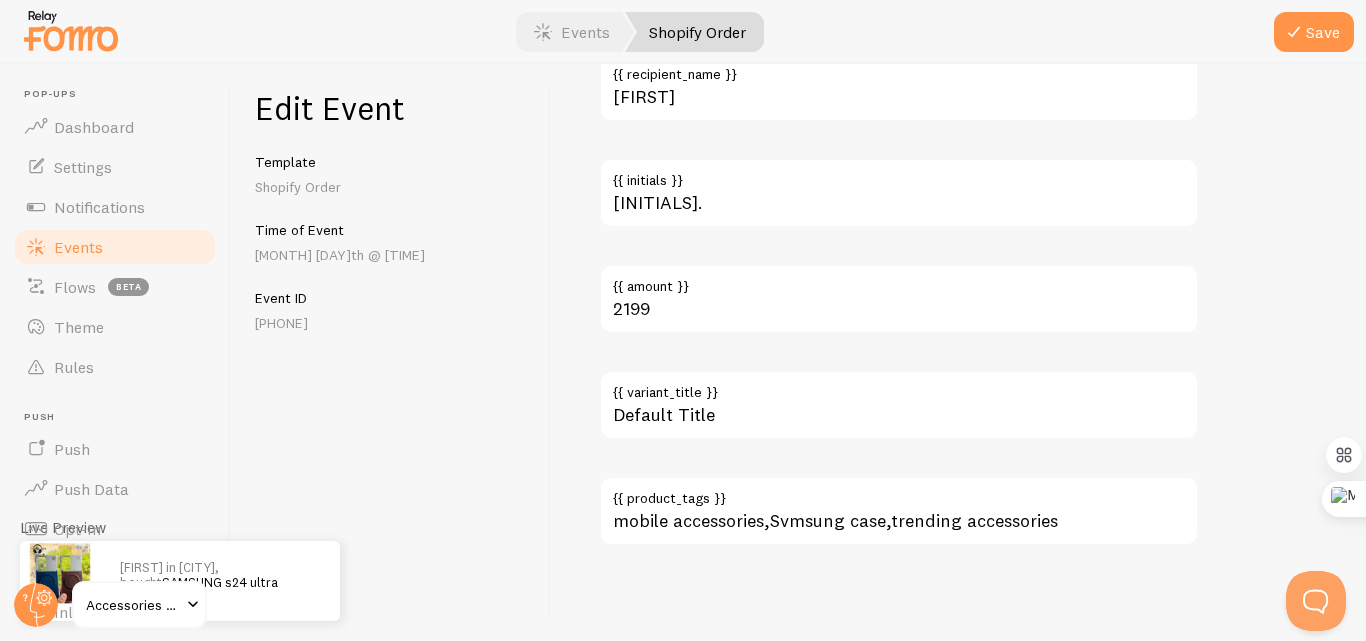 scroll, scrollTop: 1408, scrollLeft: 0, axis: vertical 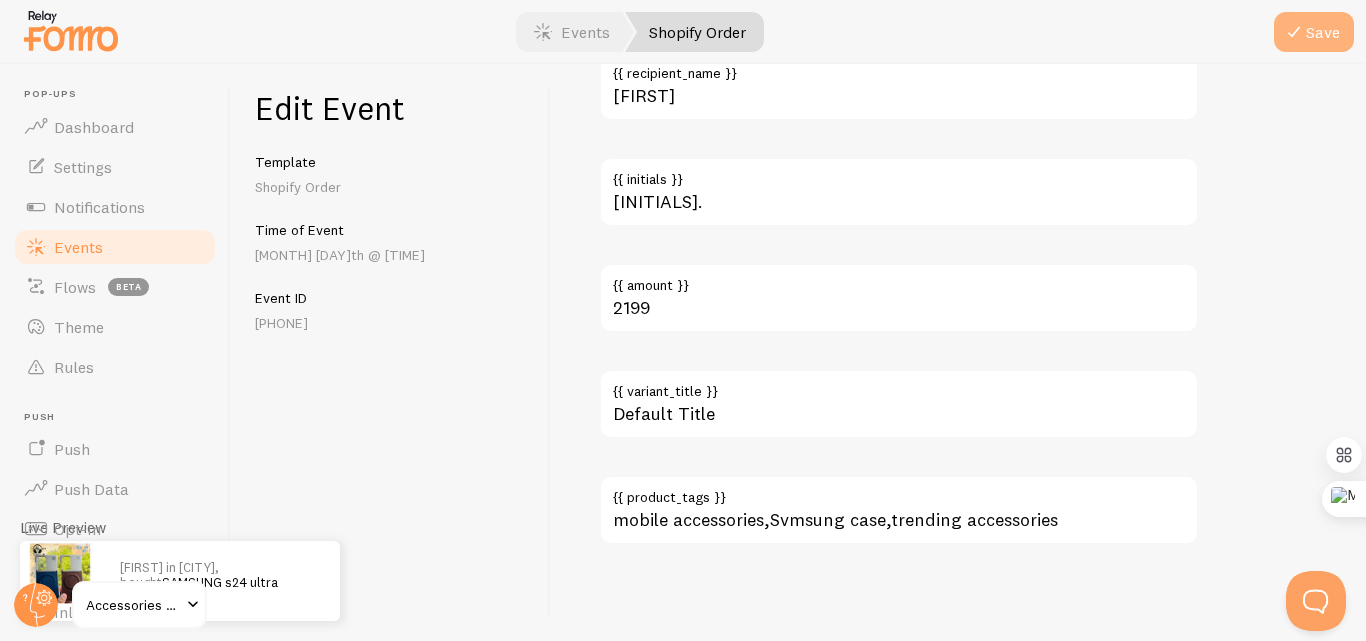 type on "[FIRST]" 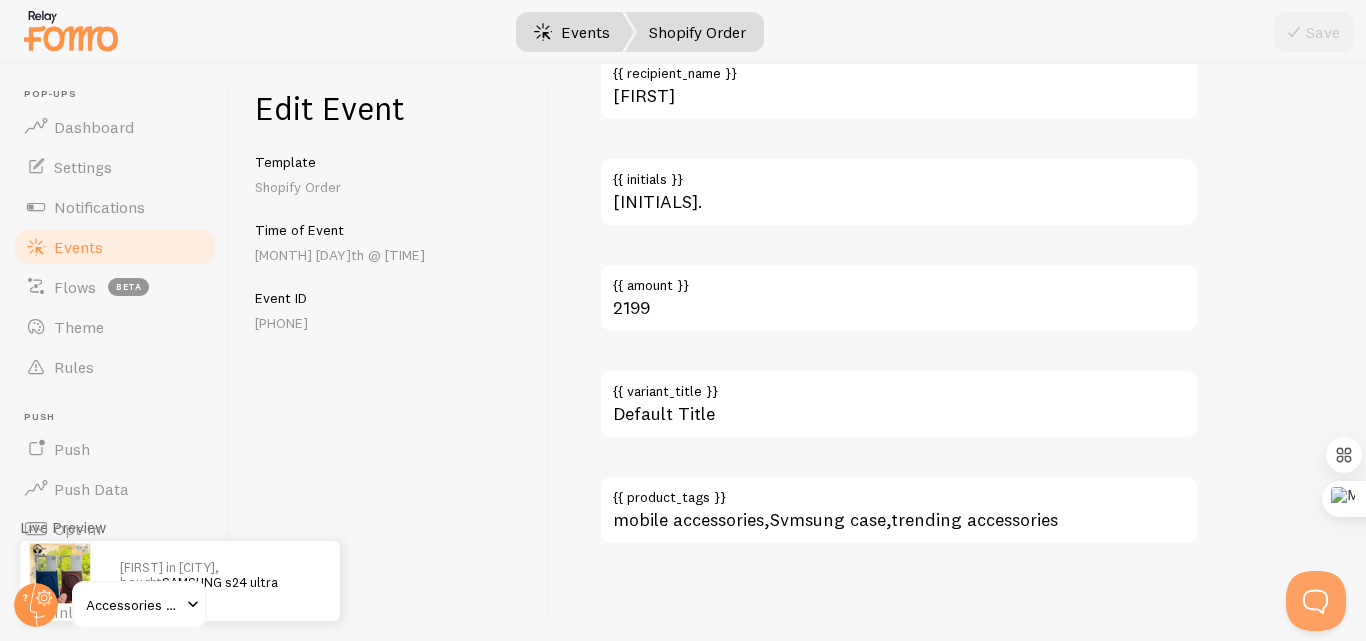 click on "Events" at bounding box center [572, 32] 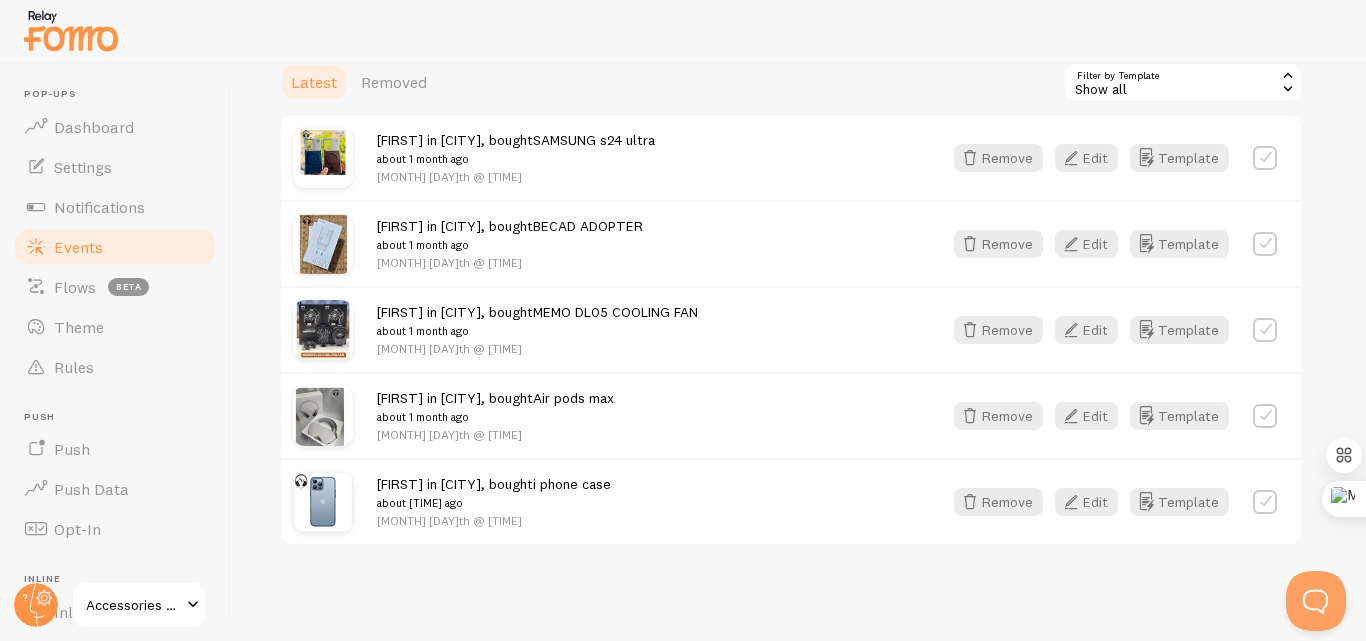 scroll, scrollTop: 568, scrollLeft: 0, axis: vertical 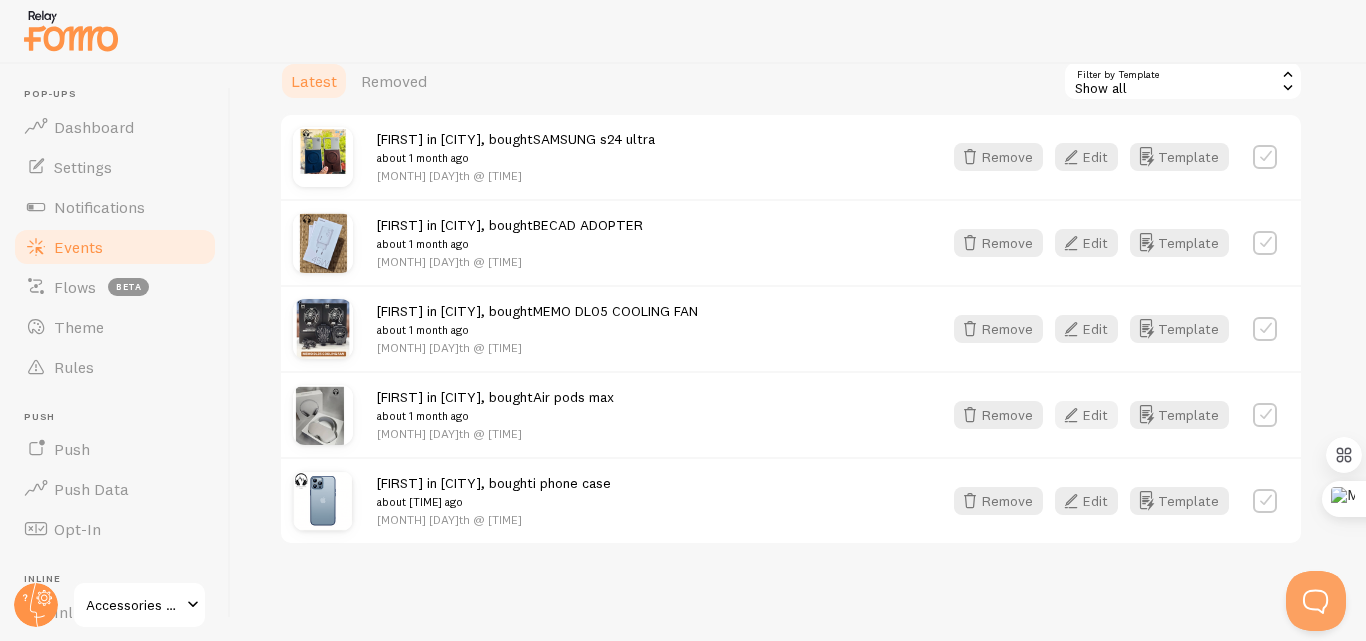 click on "Edit" at bounding box center [1086, 415] 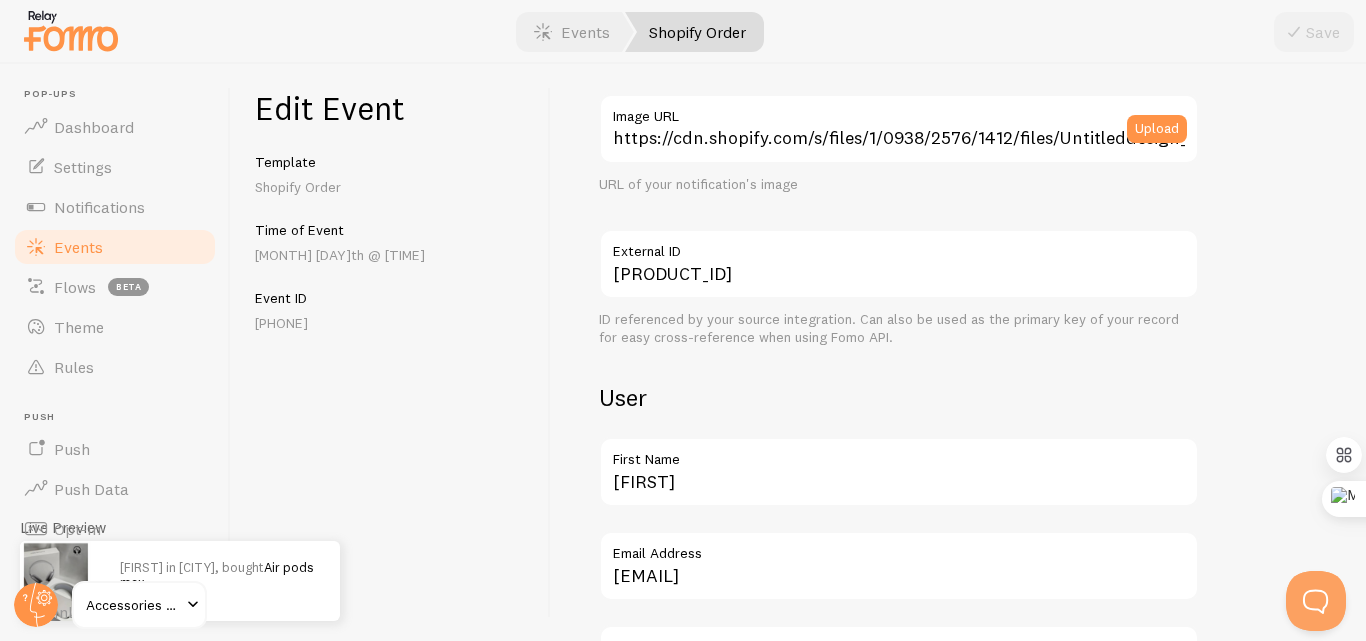 scroll, scrollTop: 400, scrollLeft: 0, axis: vertical 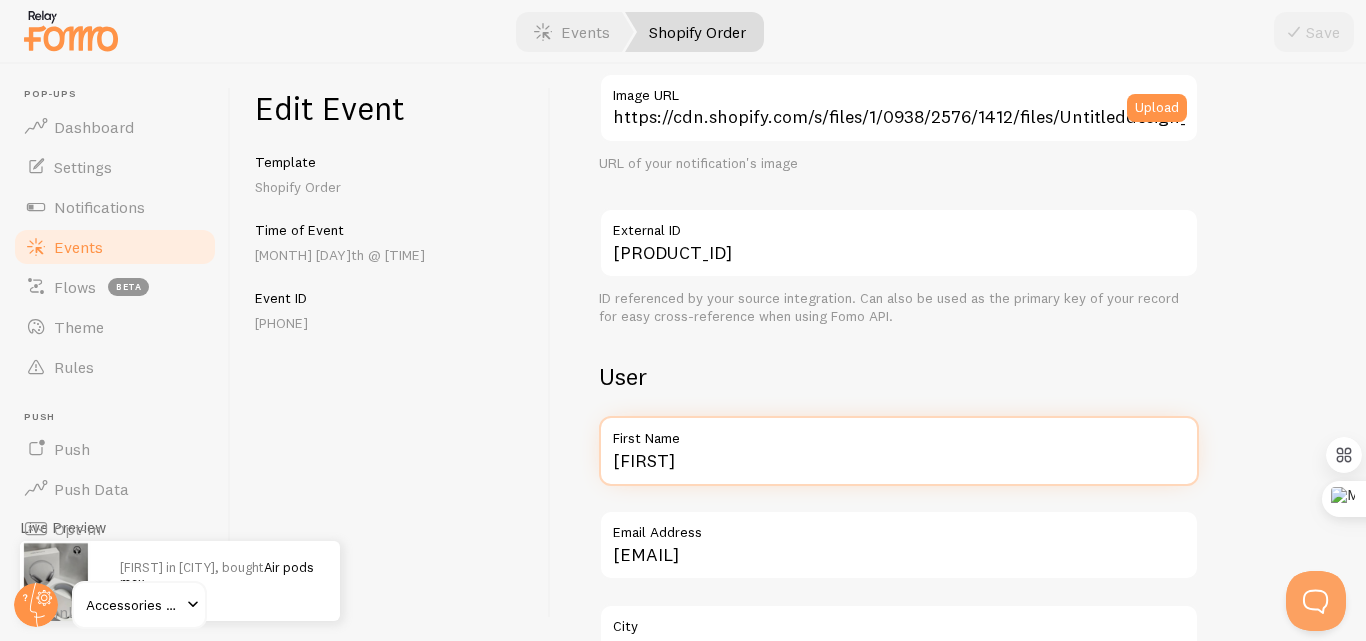 click on "[FIRST]" at bounding box center (899, 451) 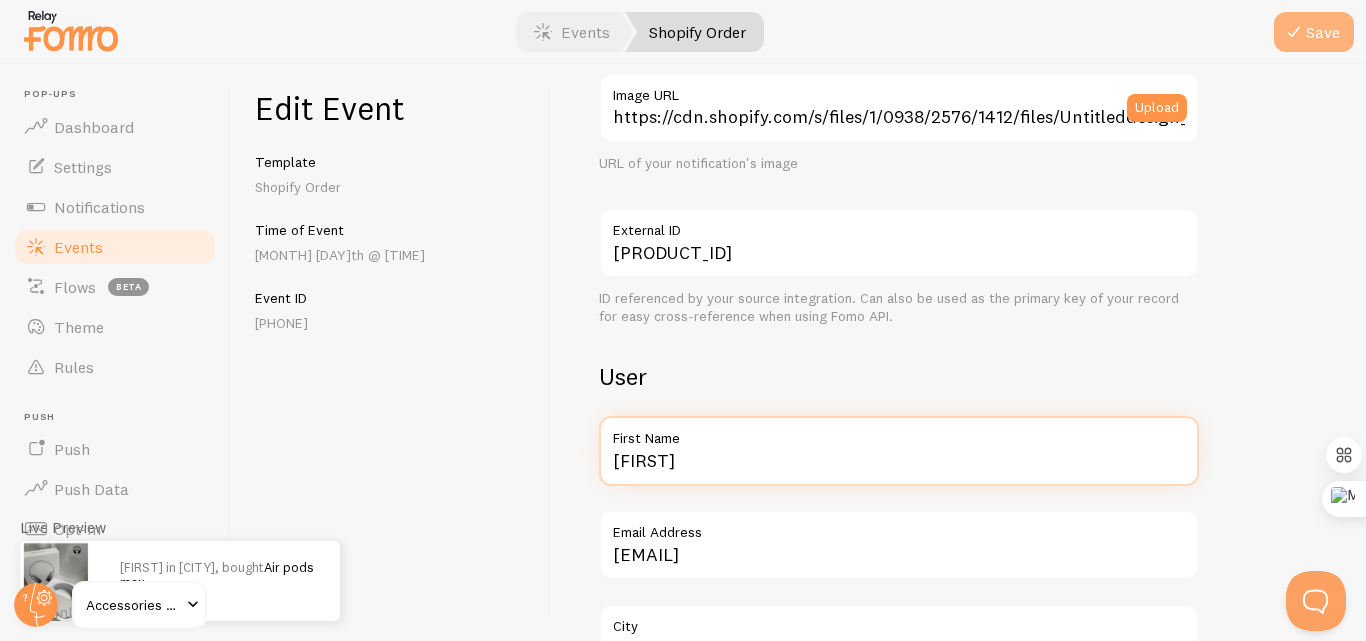 type on "[FIRST]" 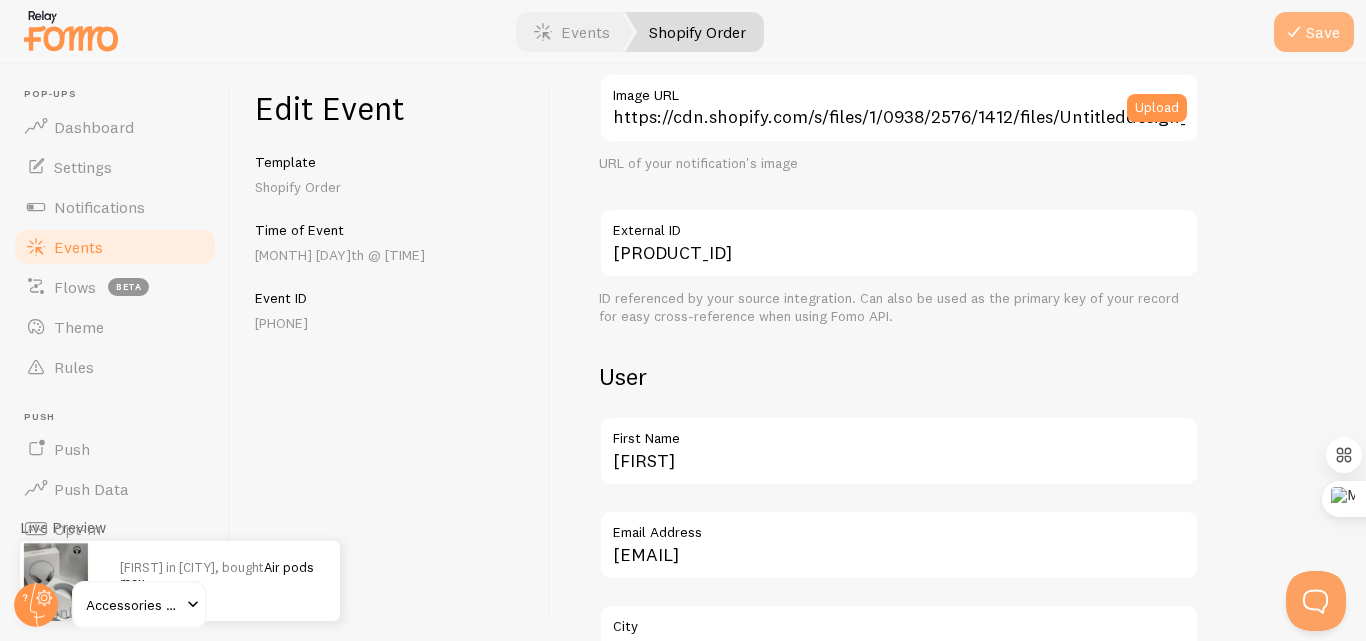 click on "Save" at bounding box center [1314, 32] 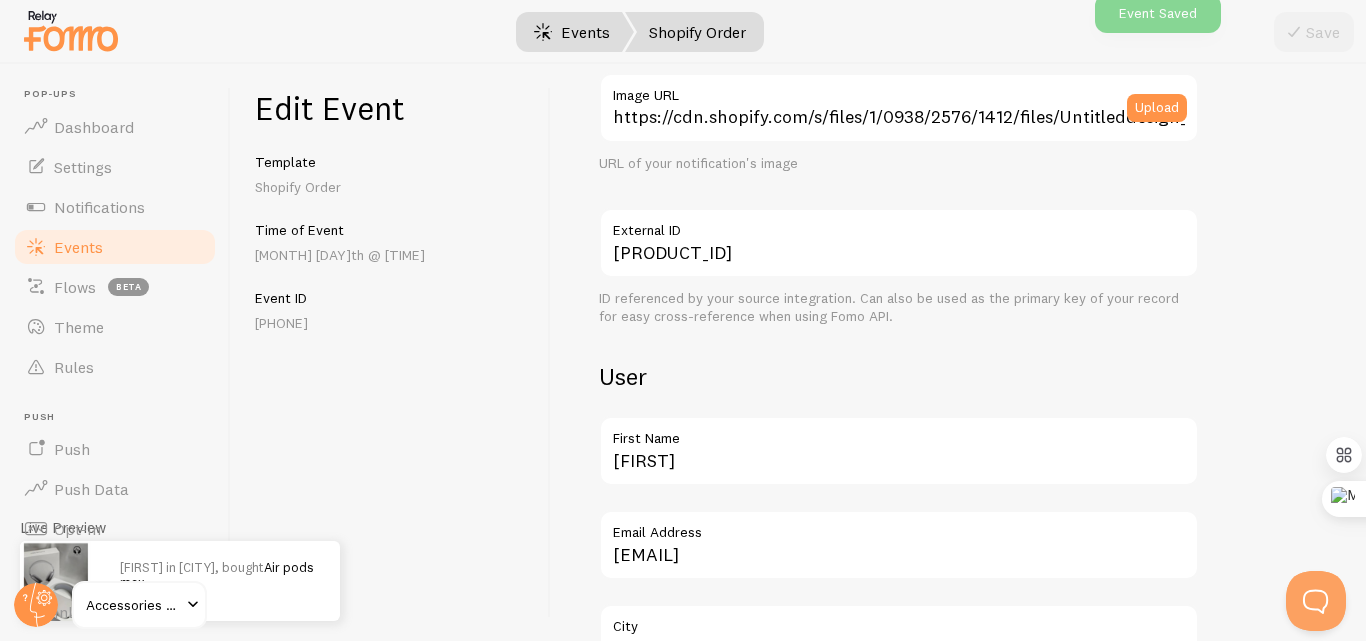 click on "Events" at bounding box center (572, 32) 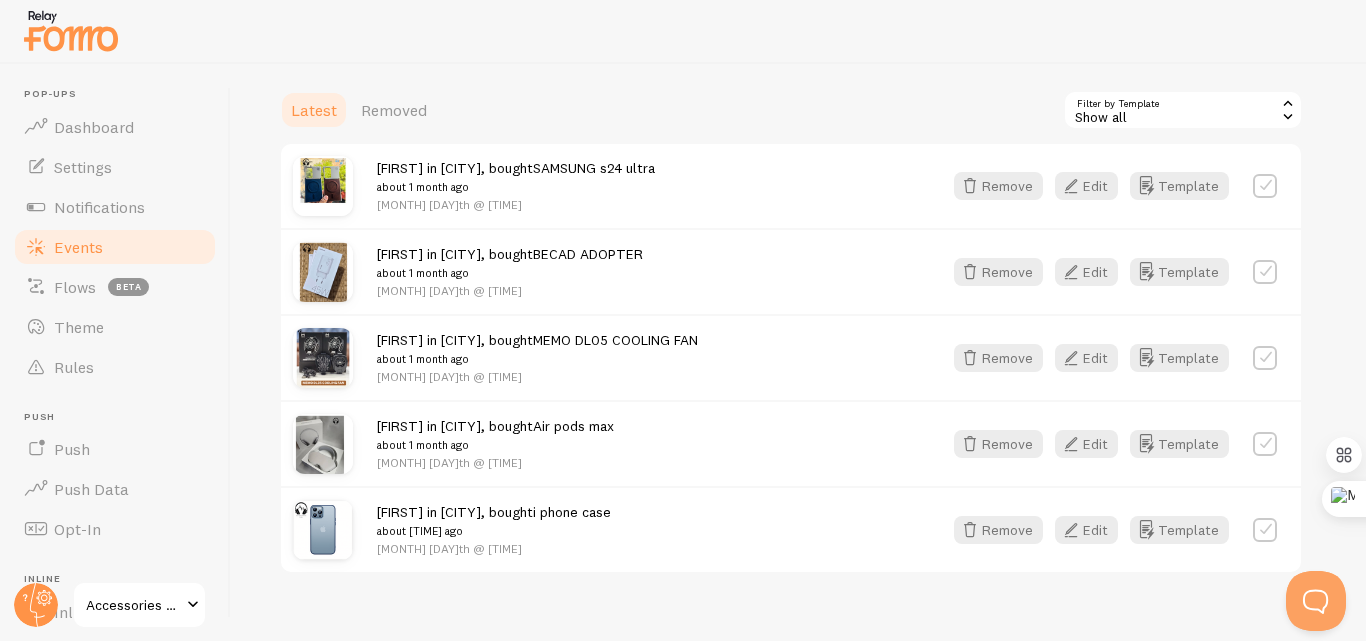 scroll, scrollTop: 568, scrollLeft: 0, axis: vertical 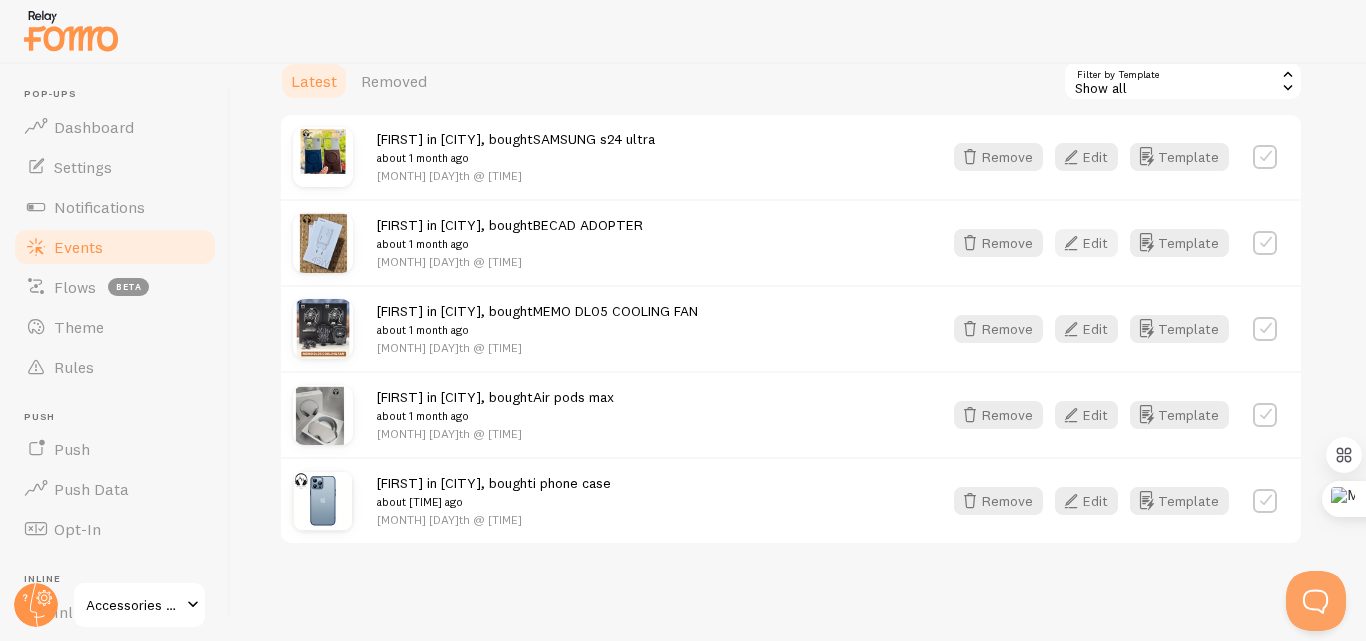 click at bounding box center [1071, 243] 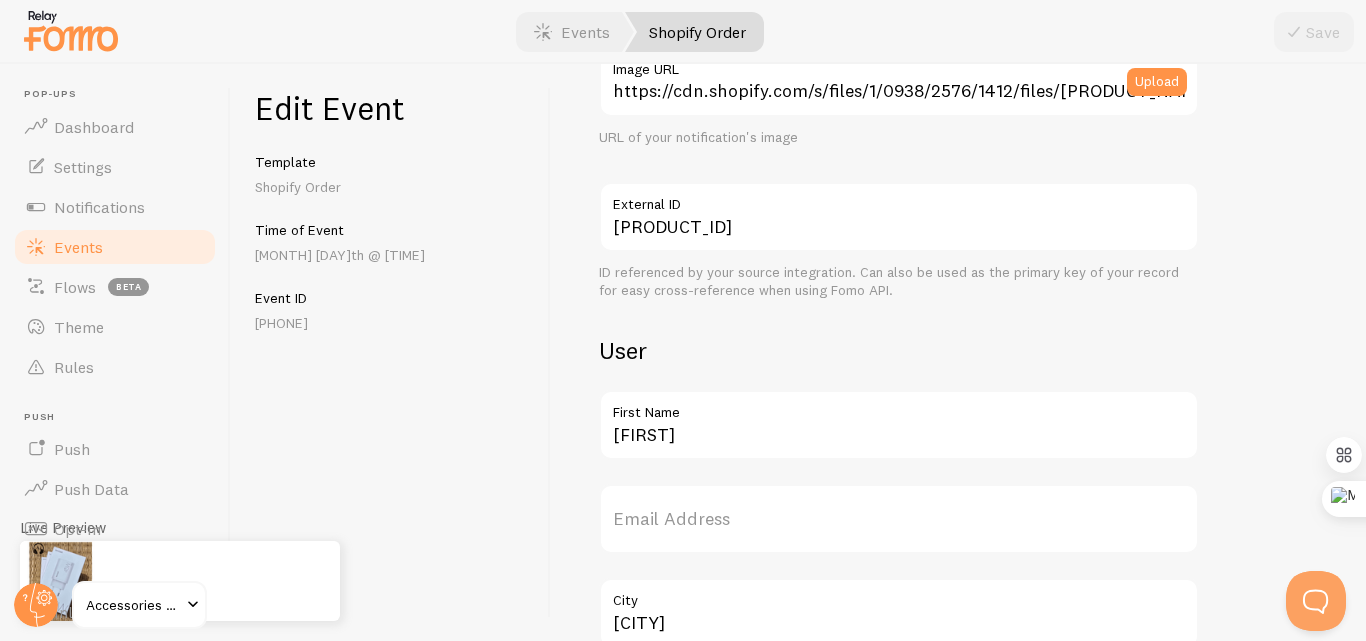 scroll, scrollTop: 500, scrollLeft: 0, axis: vertical 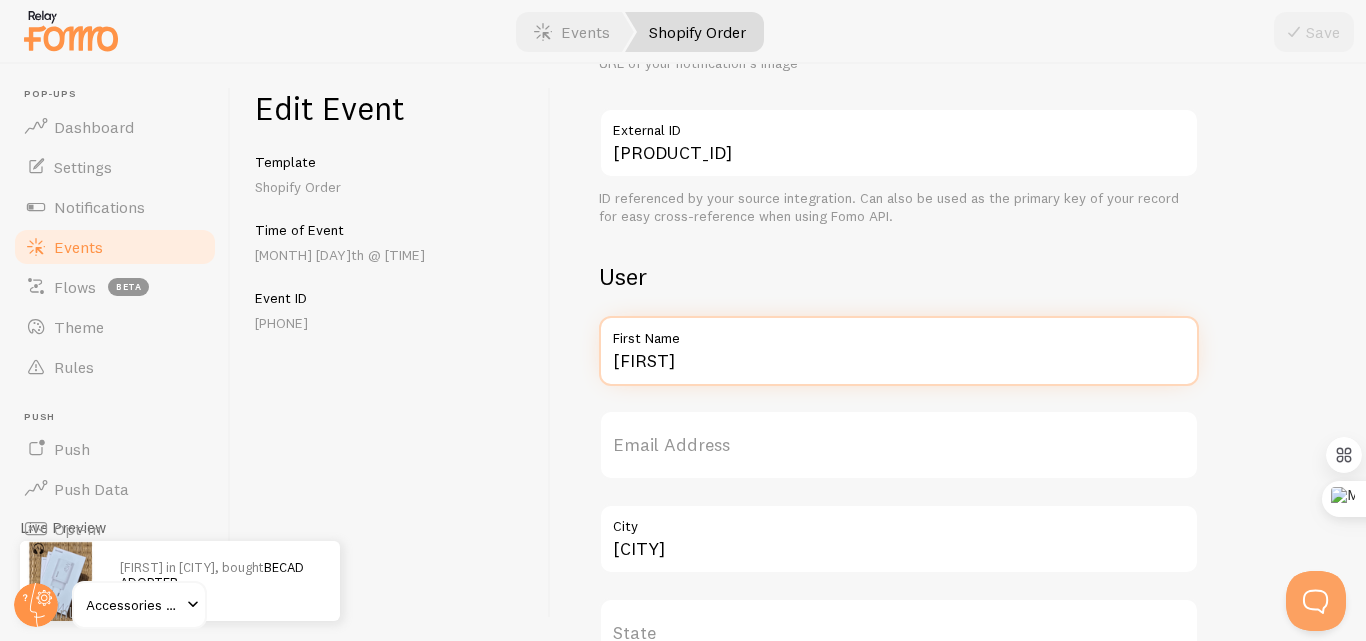 click on "[FIRST]" at bounding box center (899, 351) 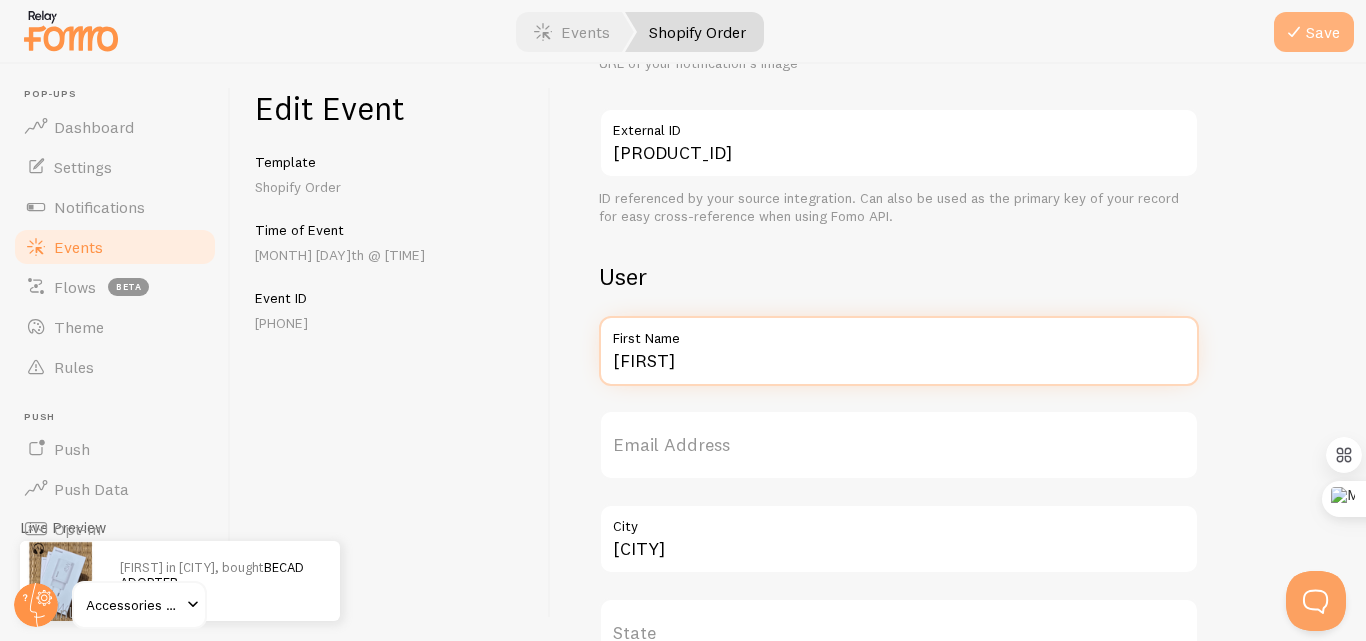 type on "[FIRST]" 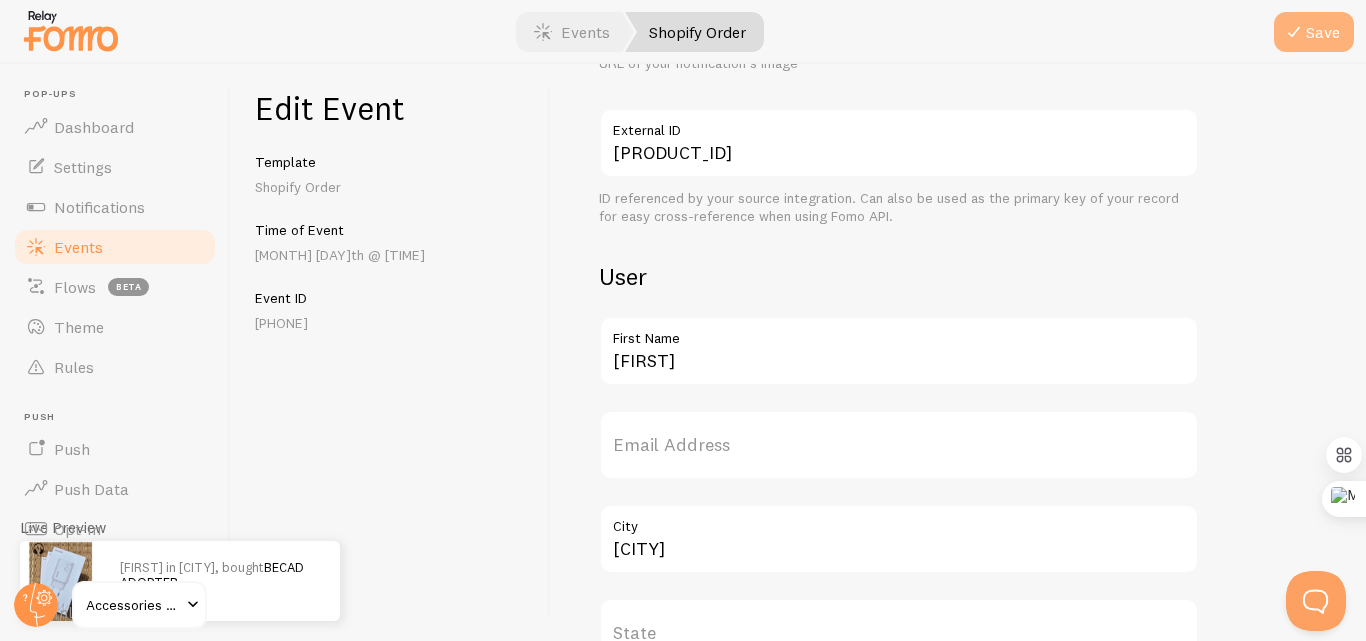 click on "Save" at bounding box center [1314, 32] 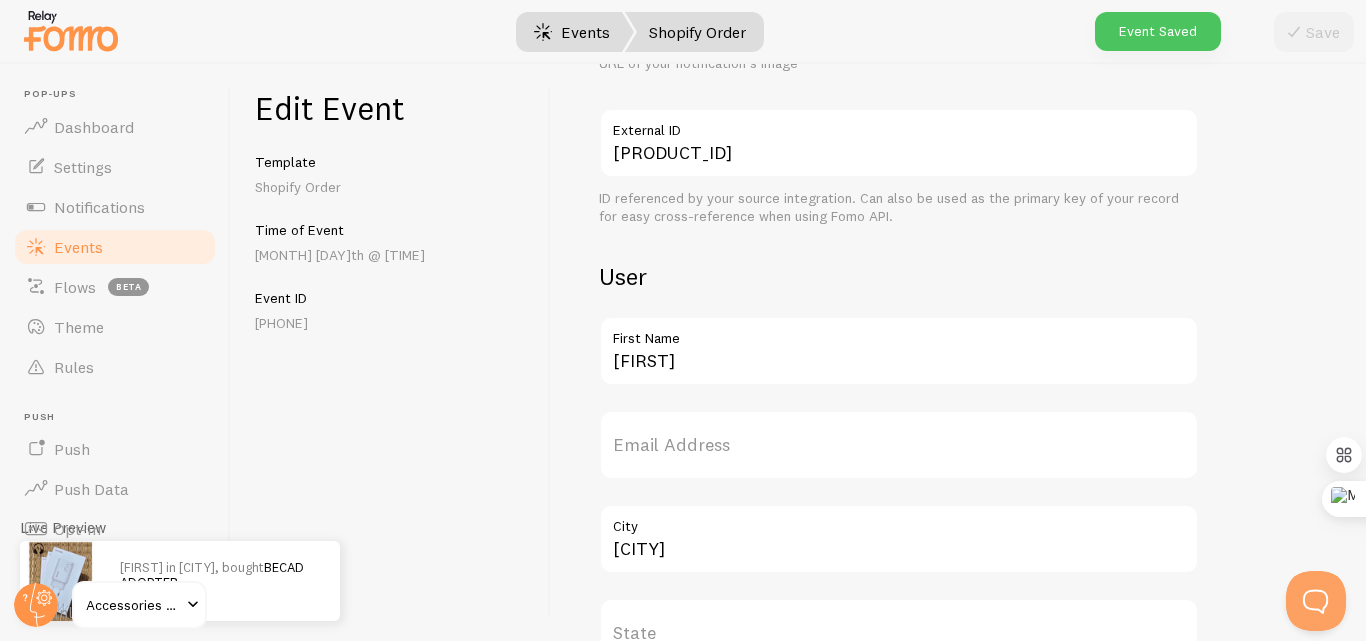 click on "Events" at bounding box center [572, 32] 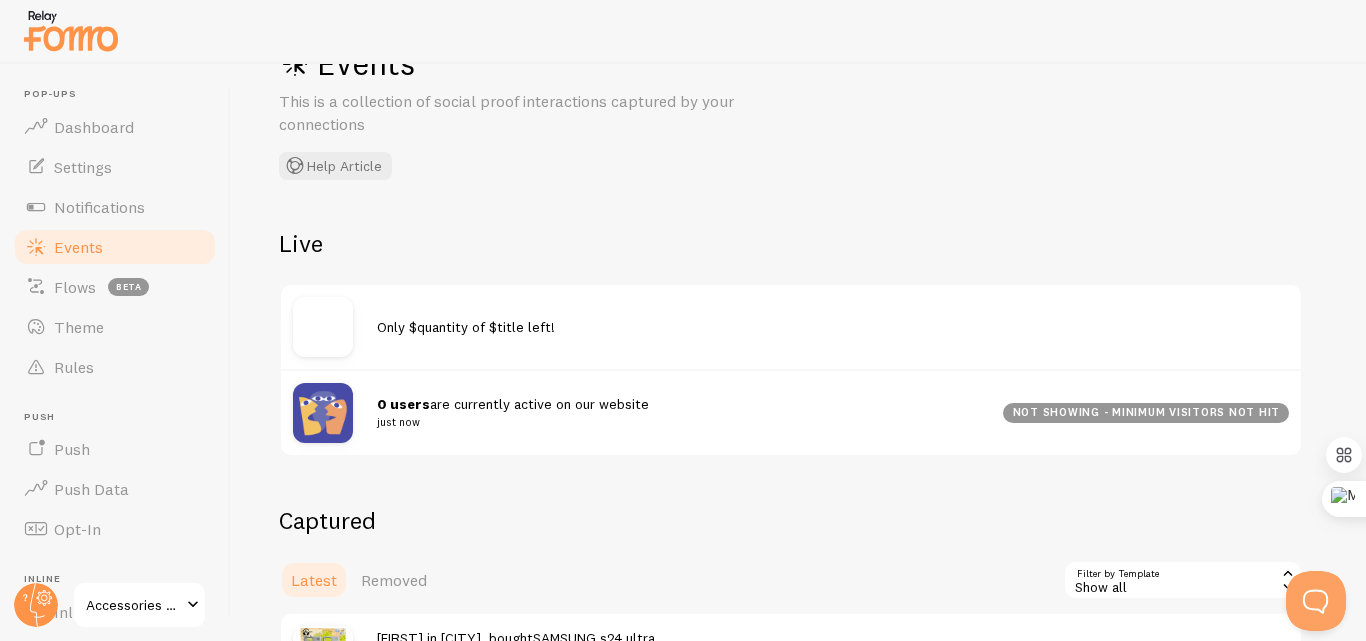 scroll, scrollTop: 68, scrollLeft: 0, axis: vertical 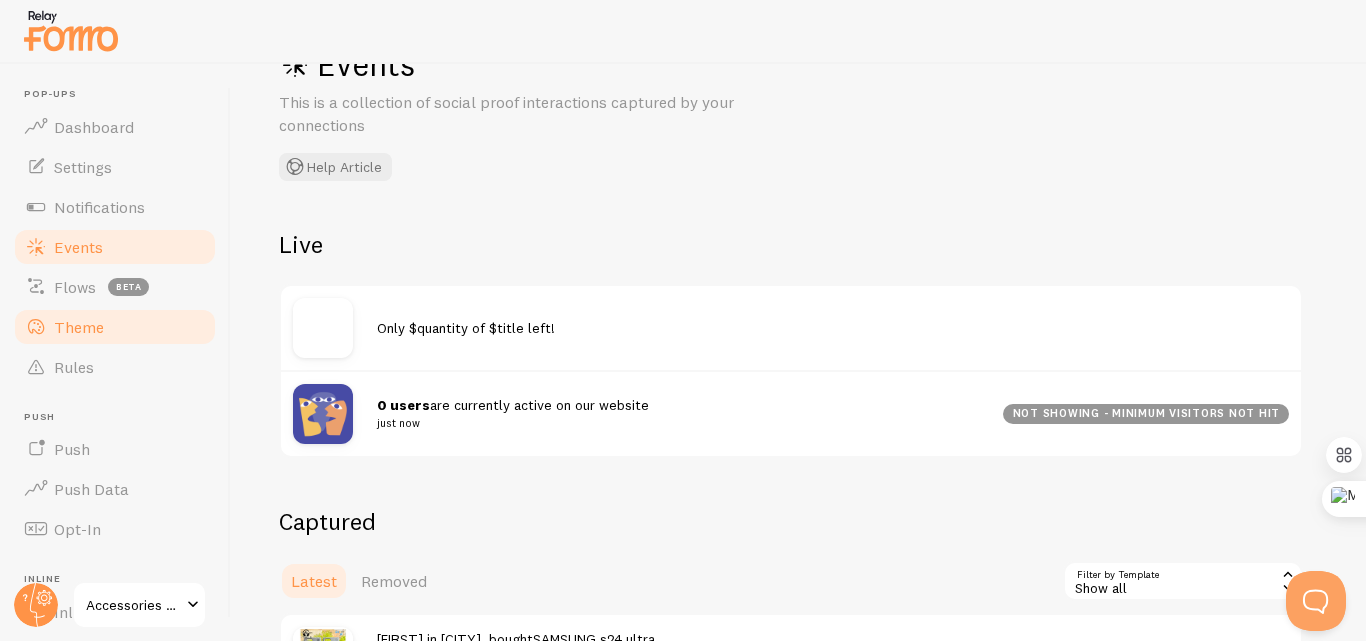 click on "Theme" at bounding box center (115, 327) 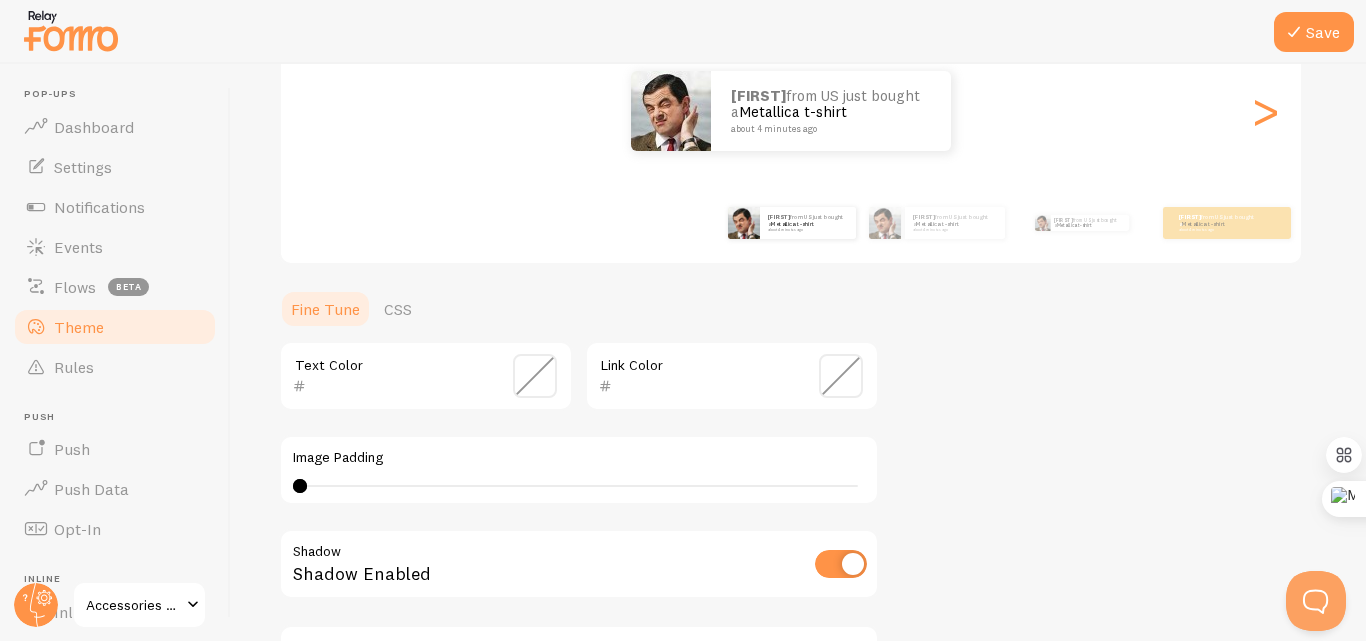 scroll, scrollTop: 300, scrollLeft: 0, axis: vertical 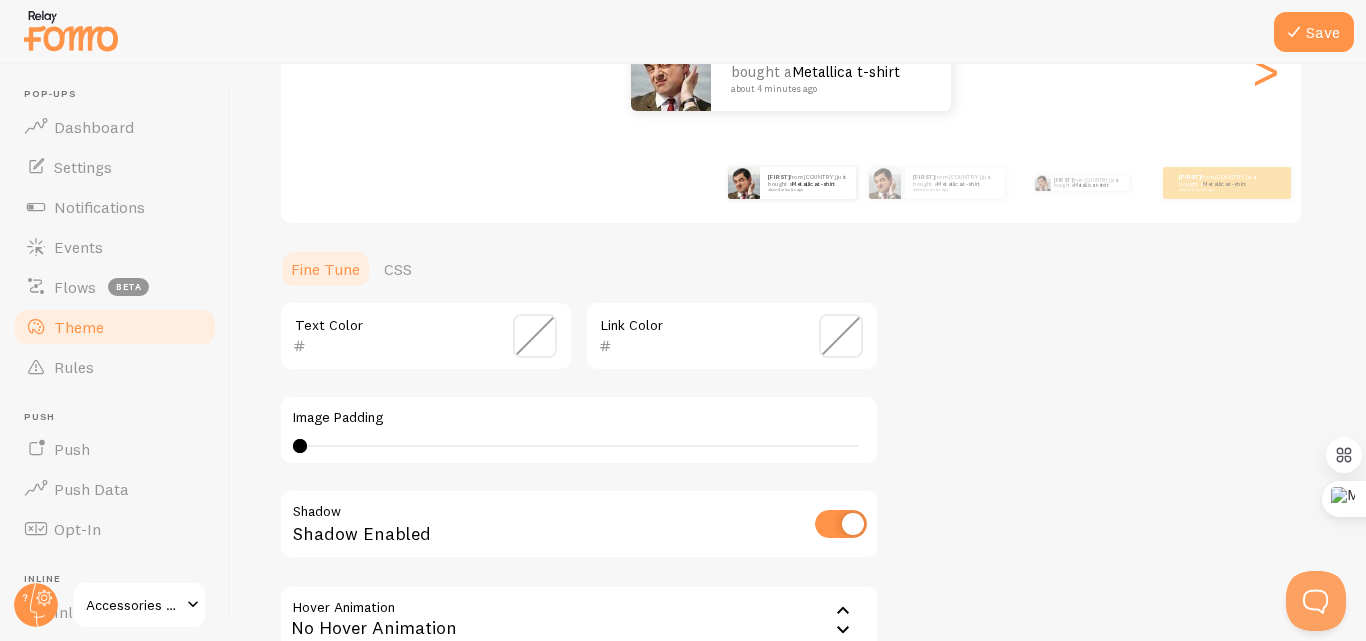 click at bounding box center [841, 336] 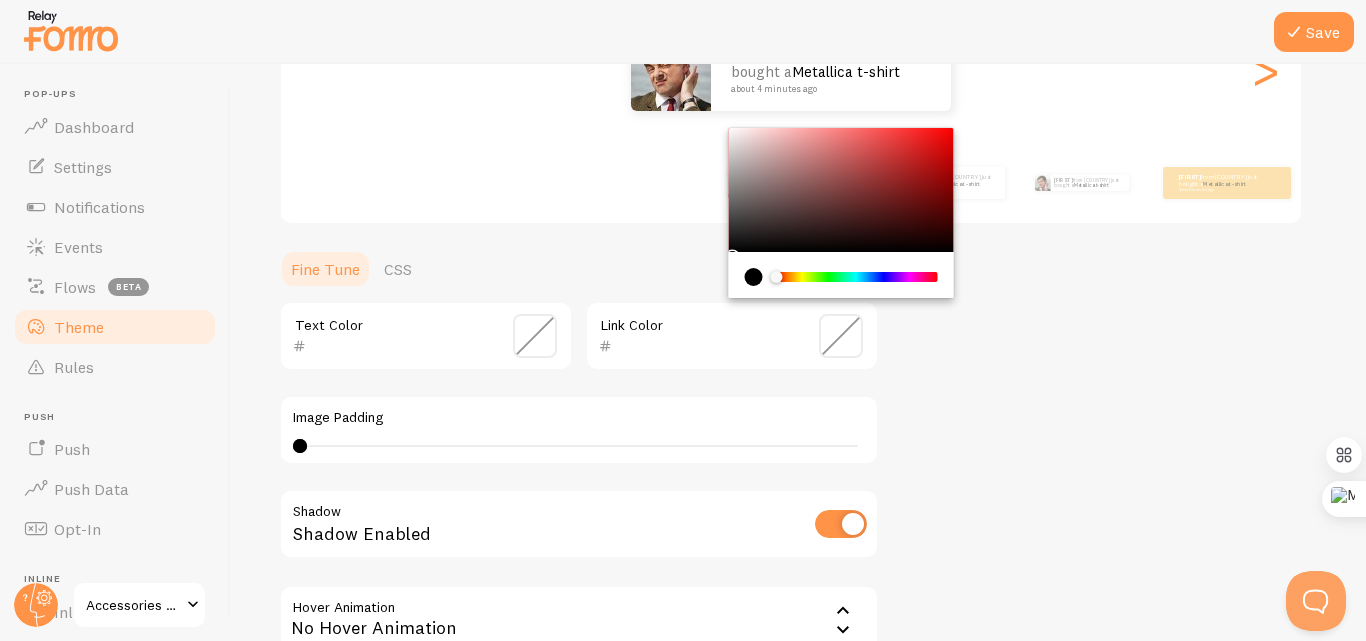 type on "000000" 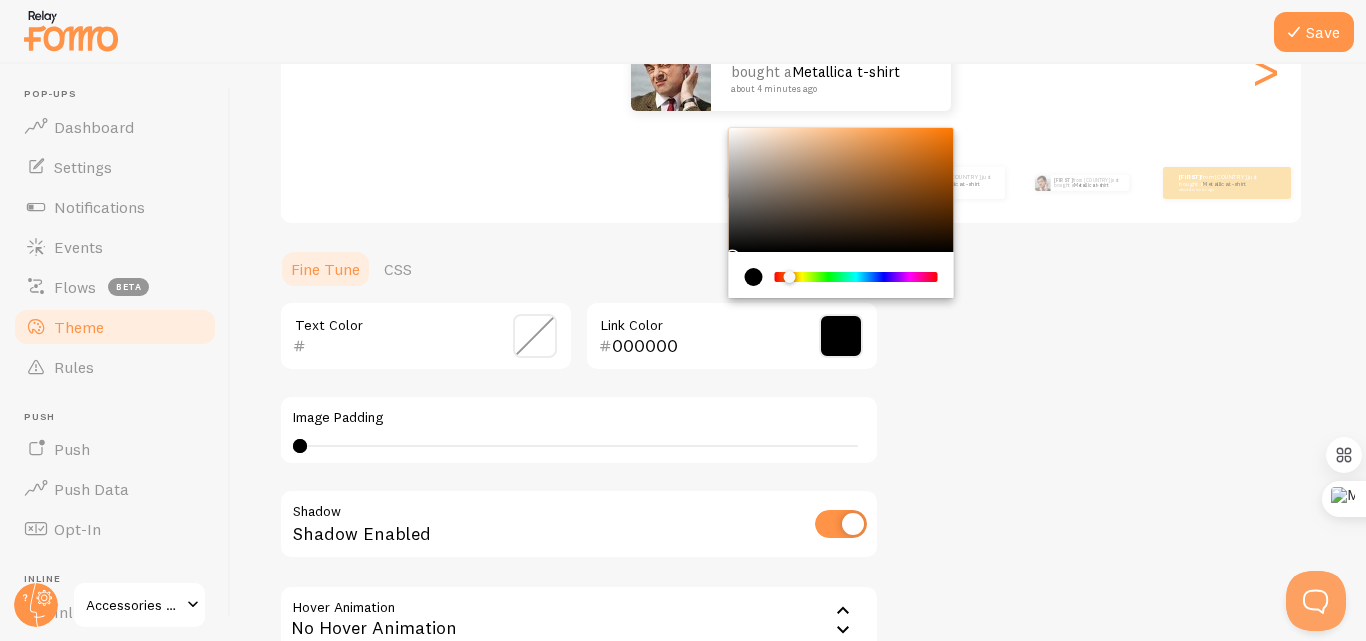 drag, startPoint x: 778, startPoint y: 277, endPoint x: 789, endPoint y: 277, distance: 11 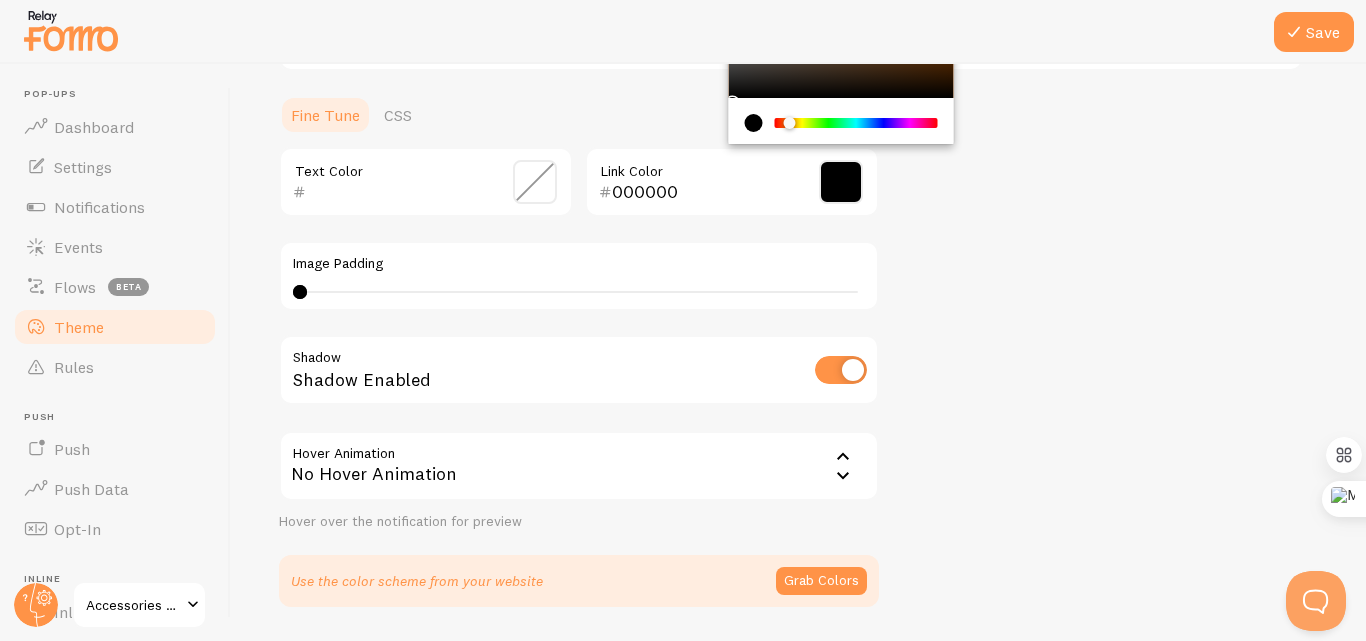 scroll, scrollTop: 500, scrollLeft: 0, axis: vertical 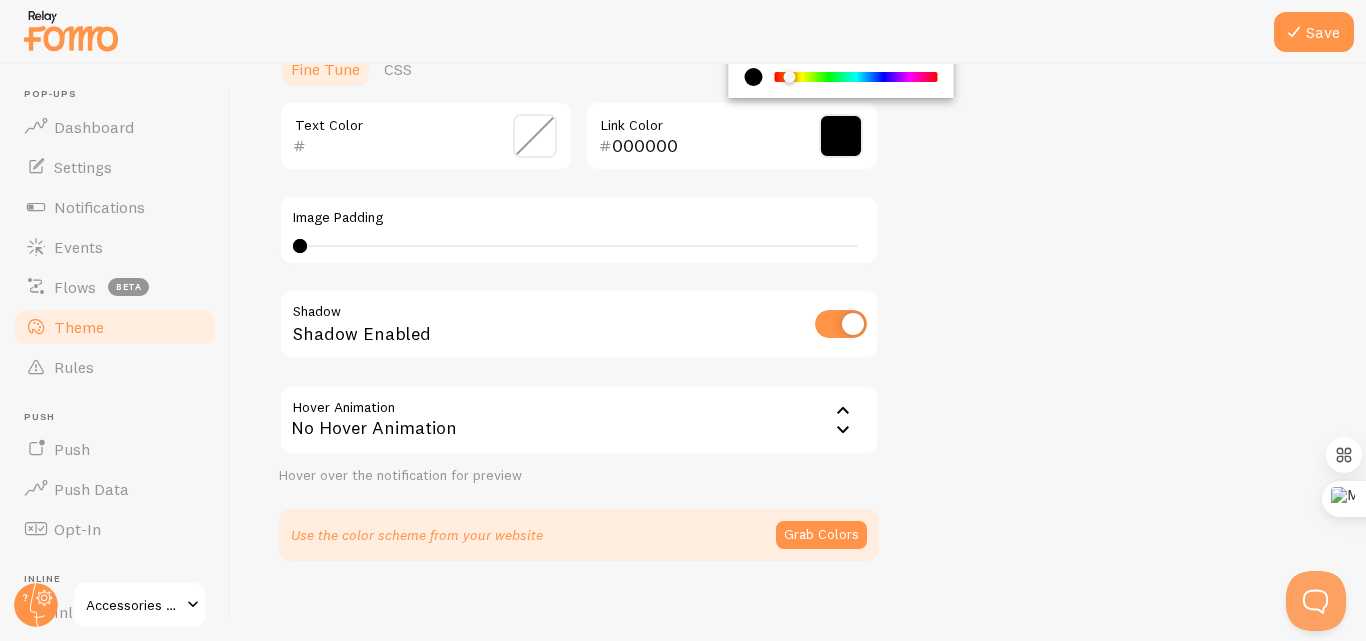 click 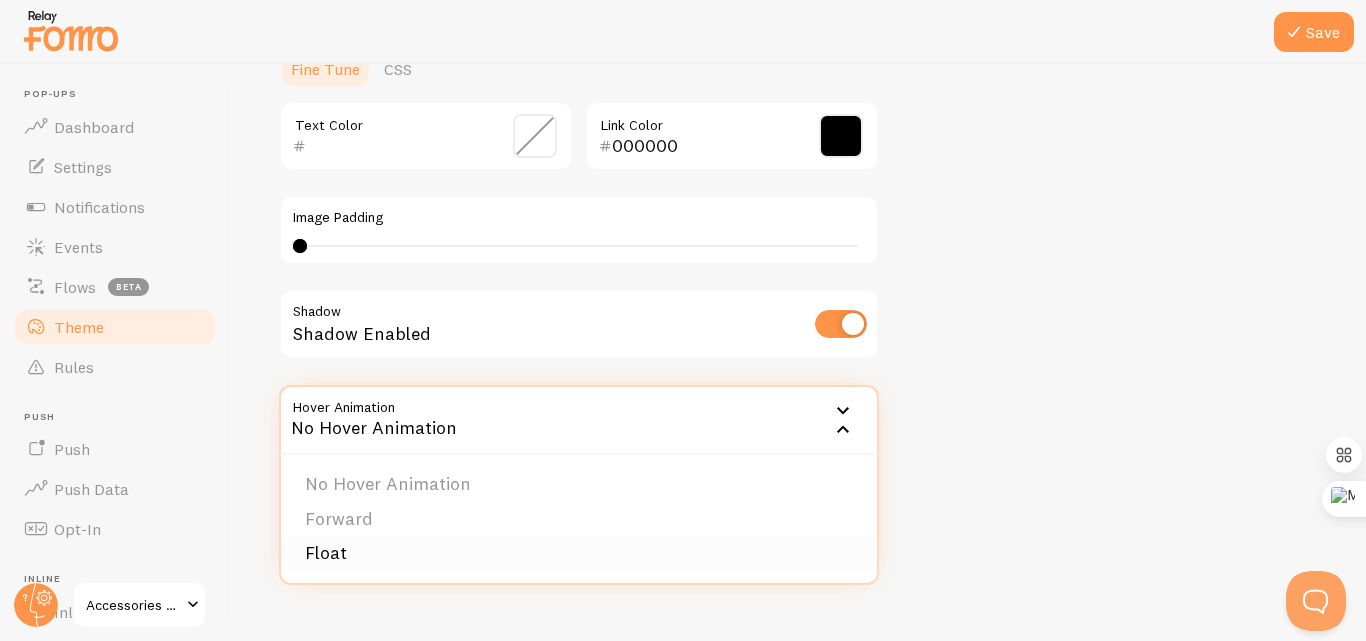 click on "Float" at bounding box center [579, 553] 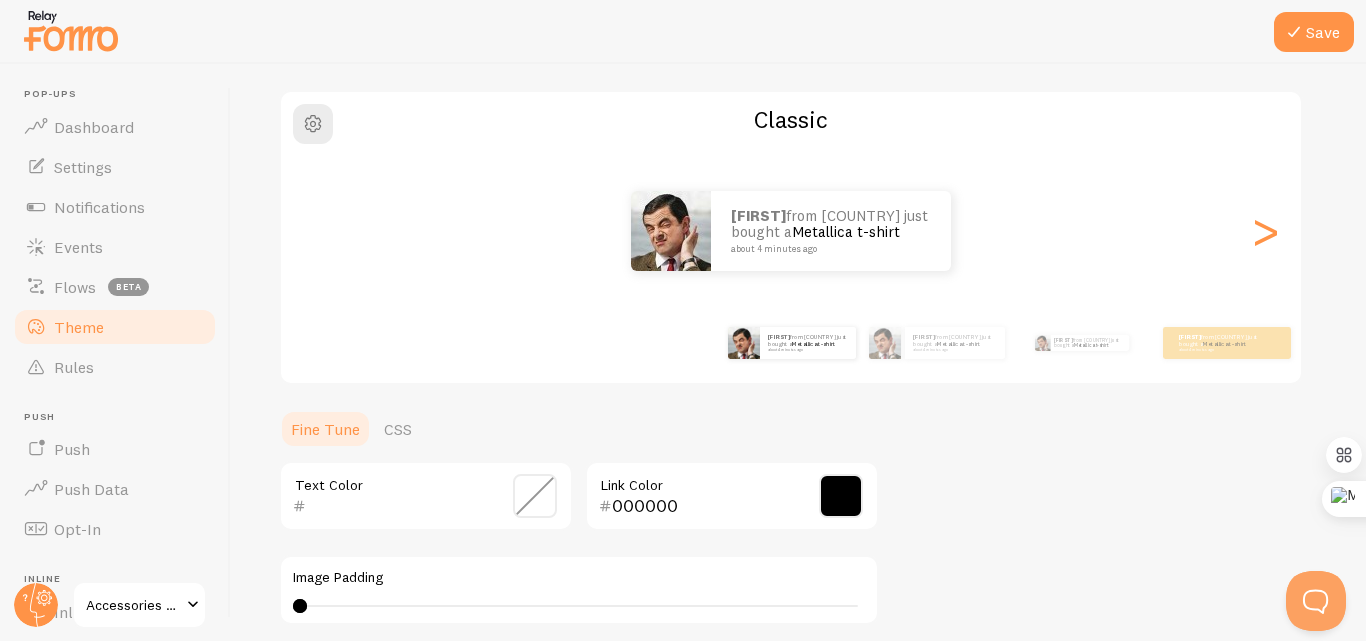 scroll, scrollTop: 100, scrollLeft: 0, axis: vertical 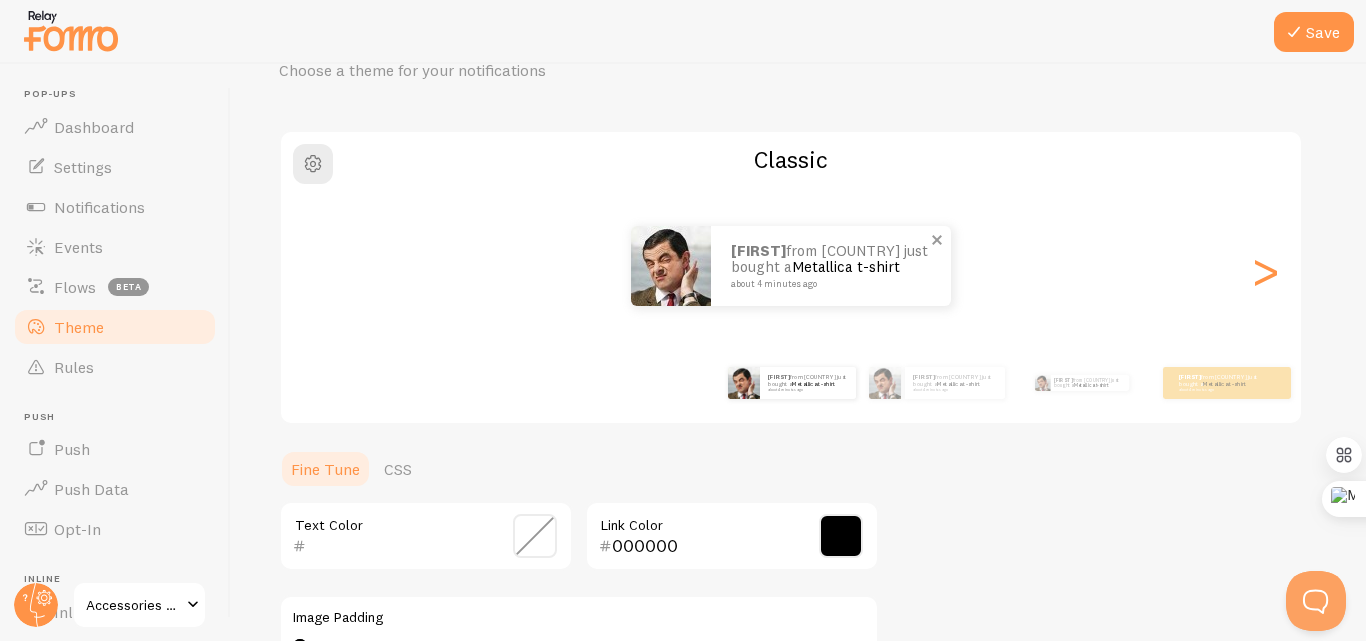 click on "about 4 minutes ago" at bounding box center (828, 284) 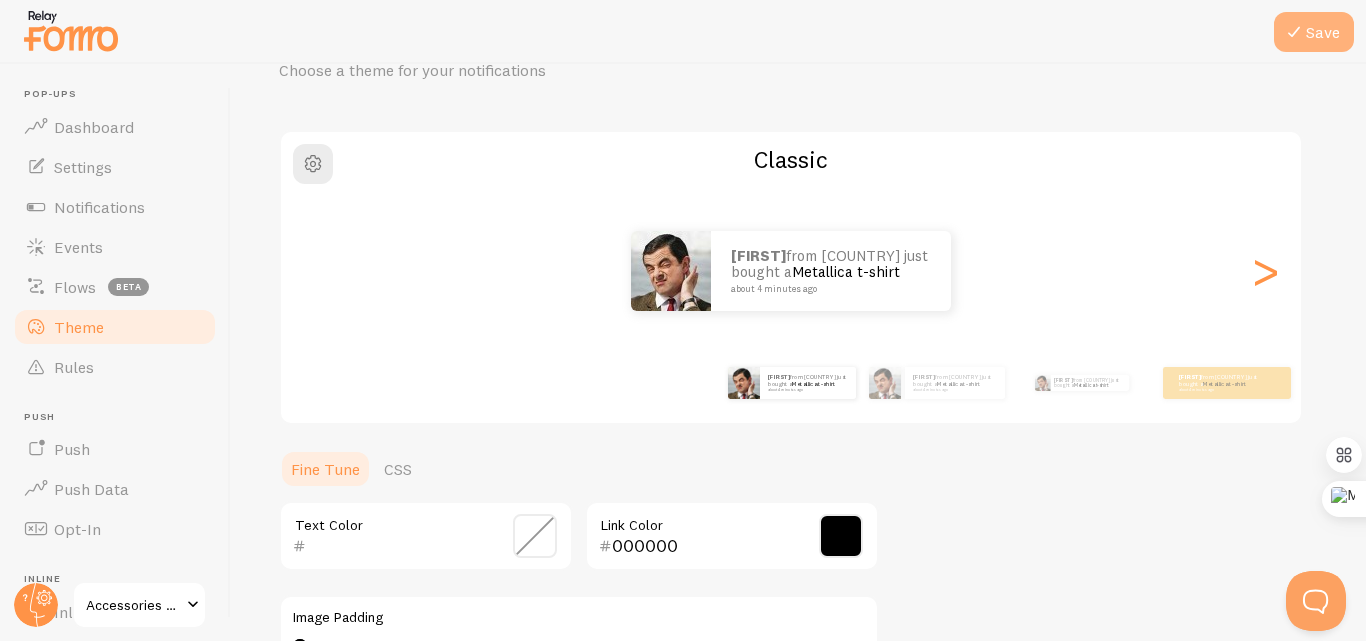 click on "Save" at bounding box center [1314, 32] 